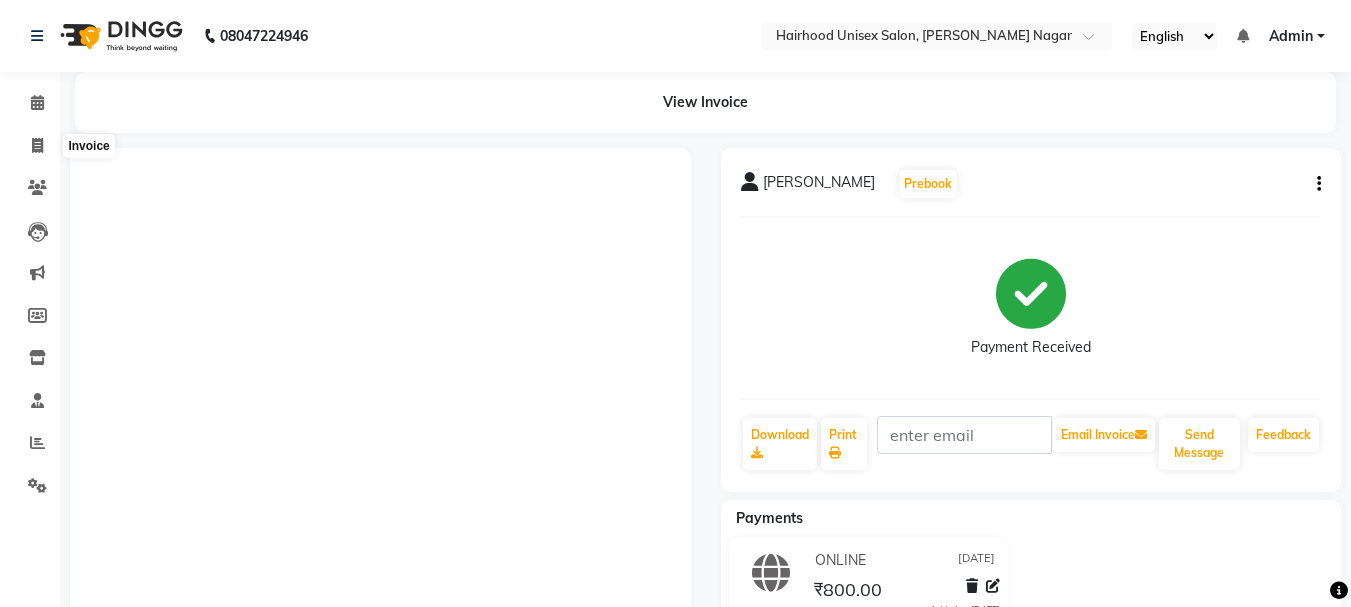 scroll, scrollTop: 0, scrollLeft: 0, axis: both 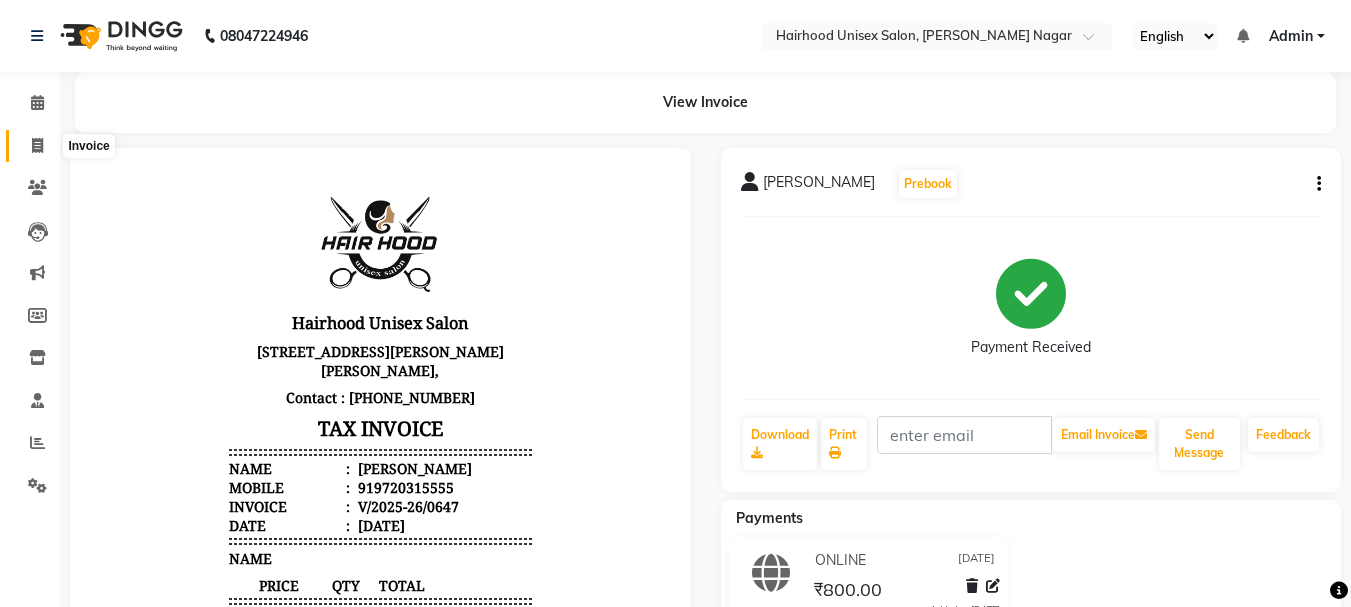 click 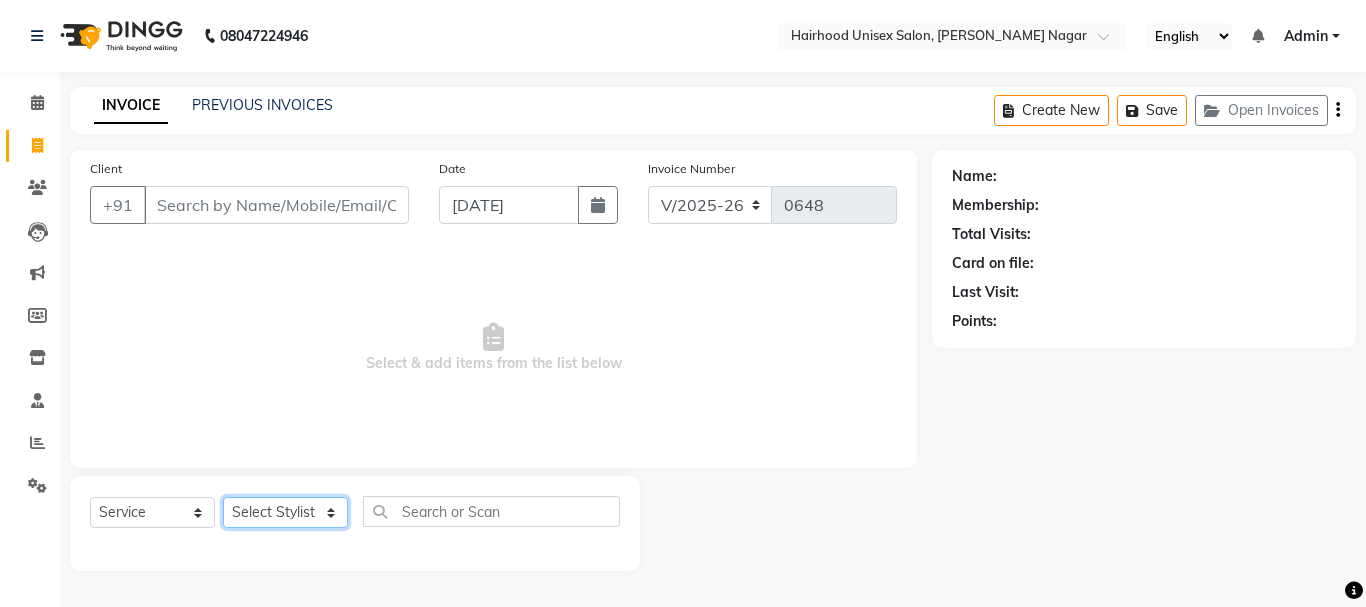 click on "Select Stylist [PERSON_NAME] [PERSON_NAME] Rani Salon" 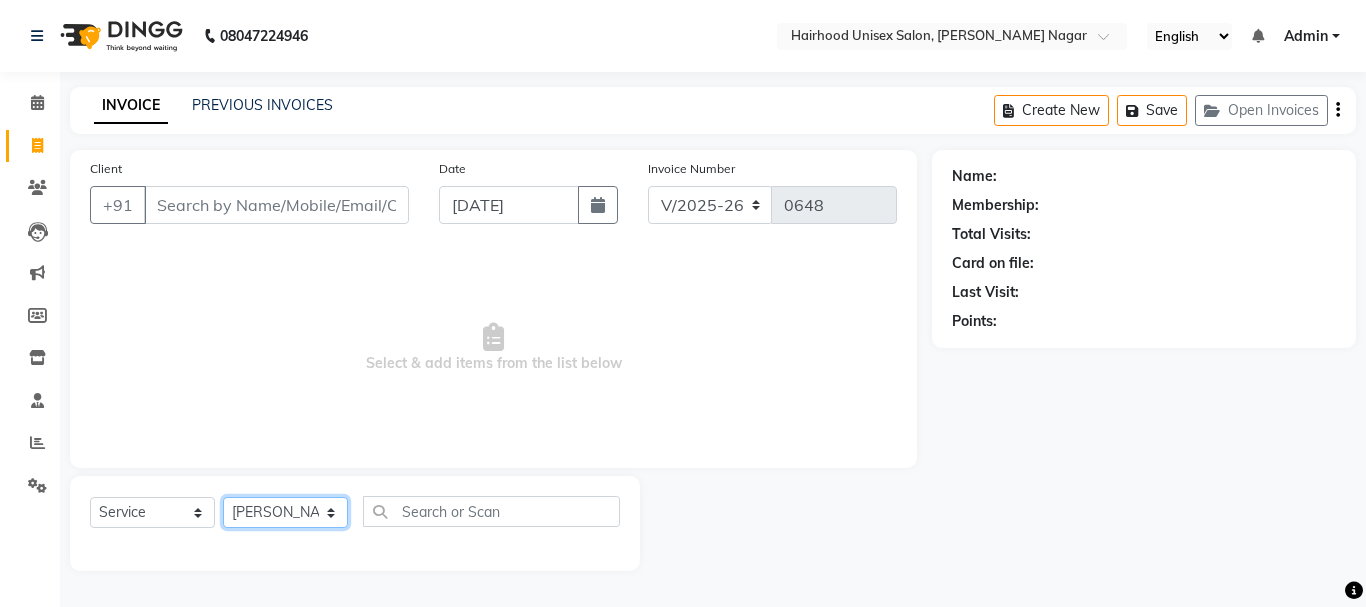 click on "Select Stylist [PERSON_NAME] [PERSON_NAME] Rani Salon" 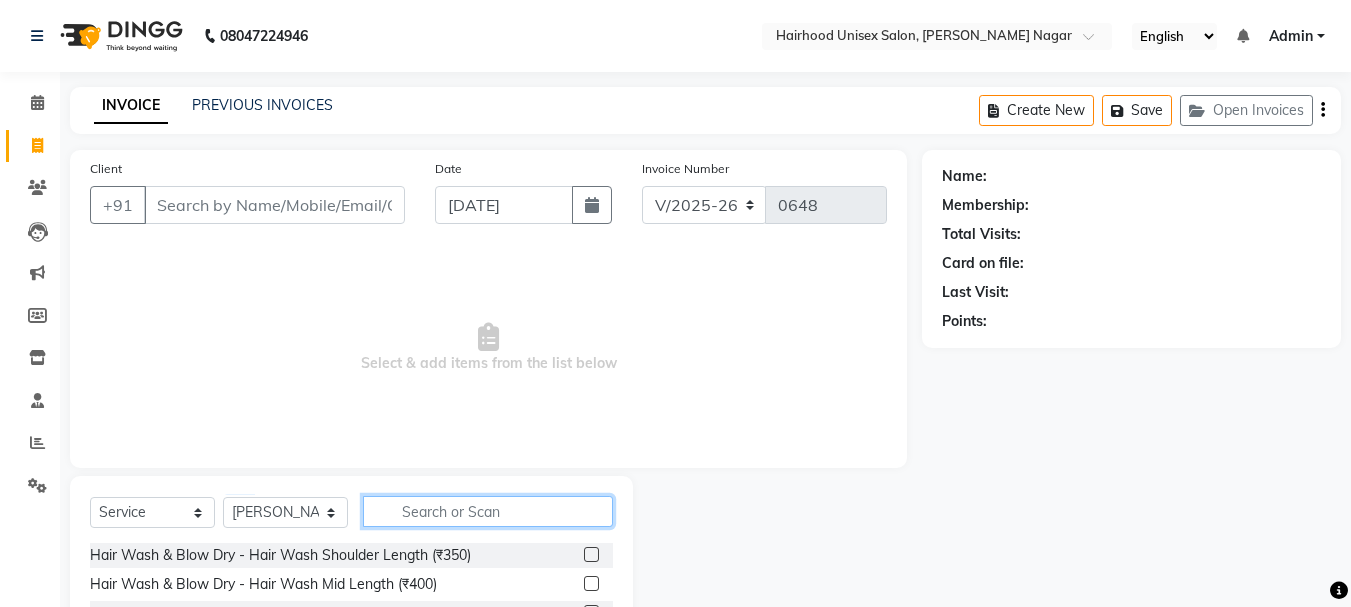 click 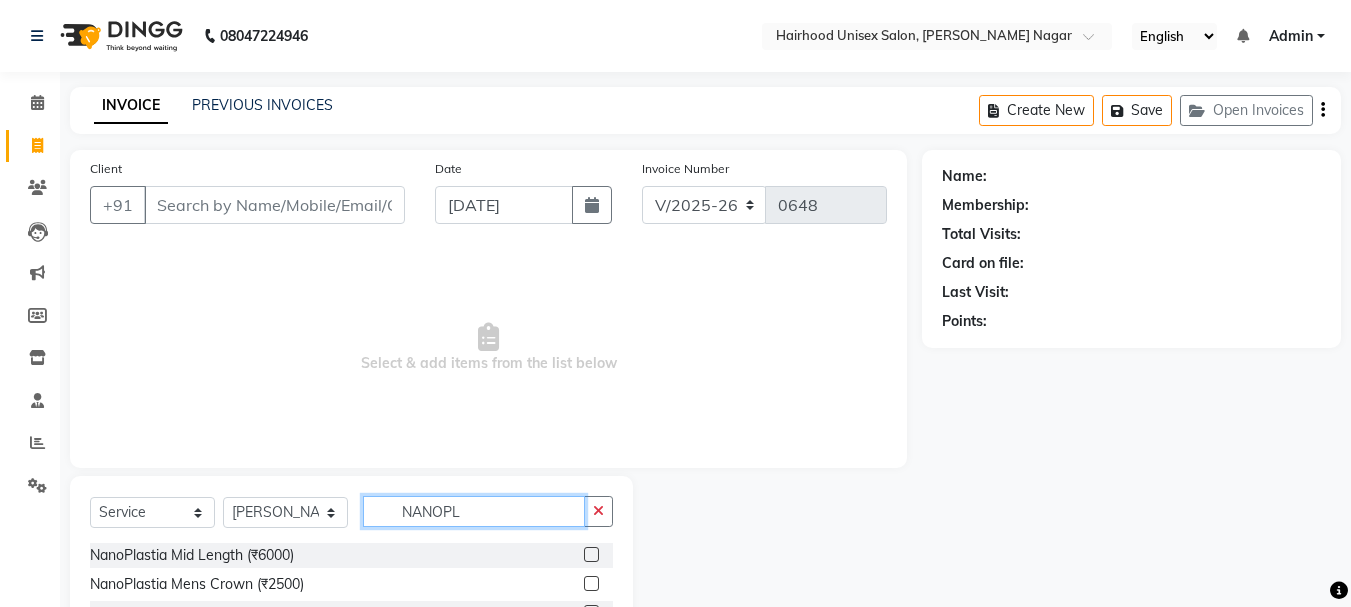 scroll, scrollTop: 168, scrollLeft: 0, axis: vertical 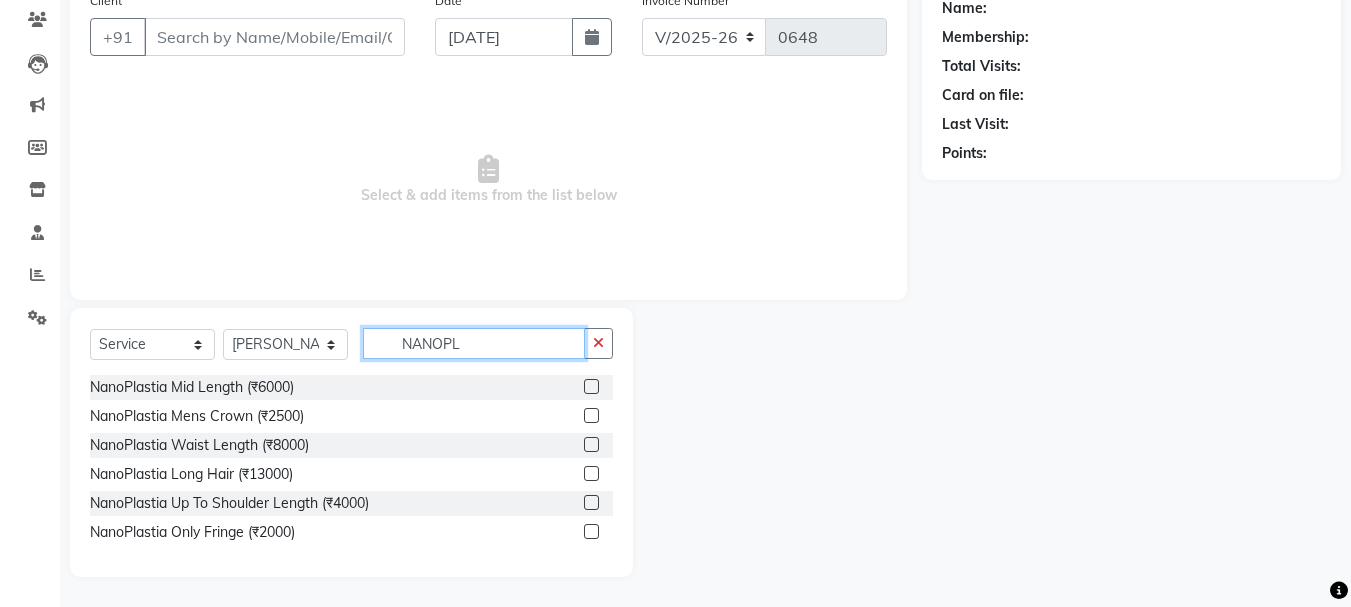 type on "NANOPL" 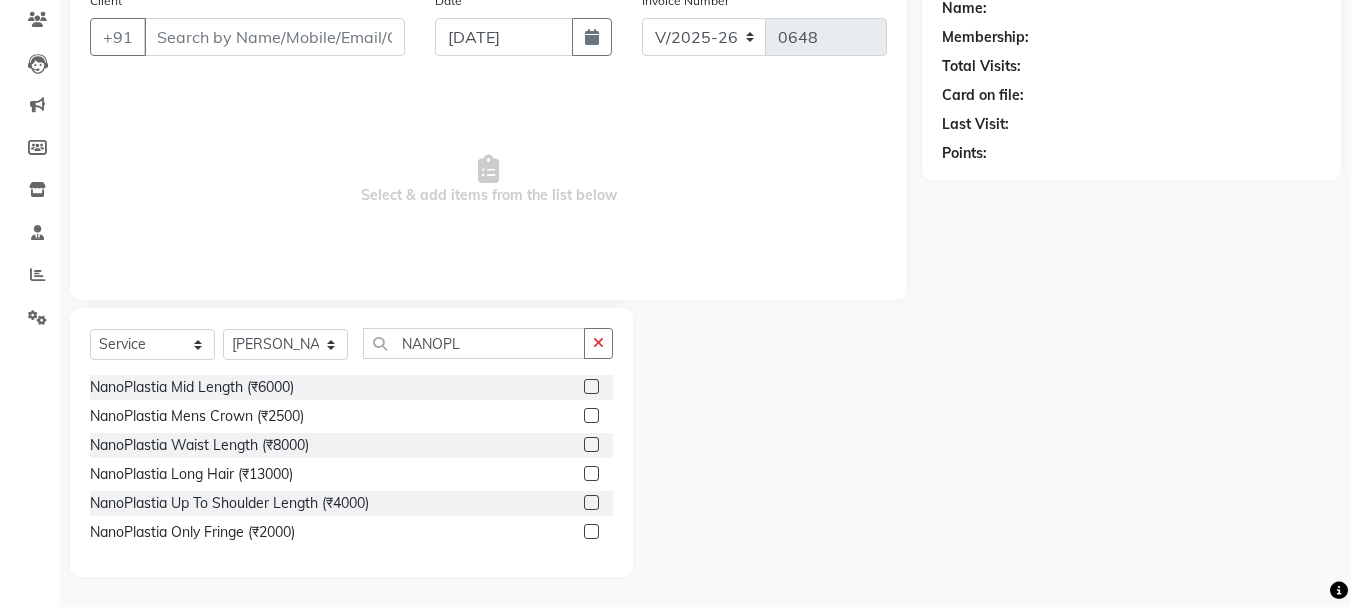 click 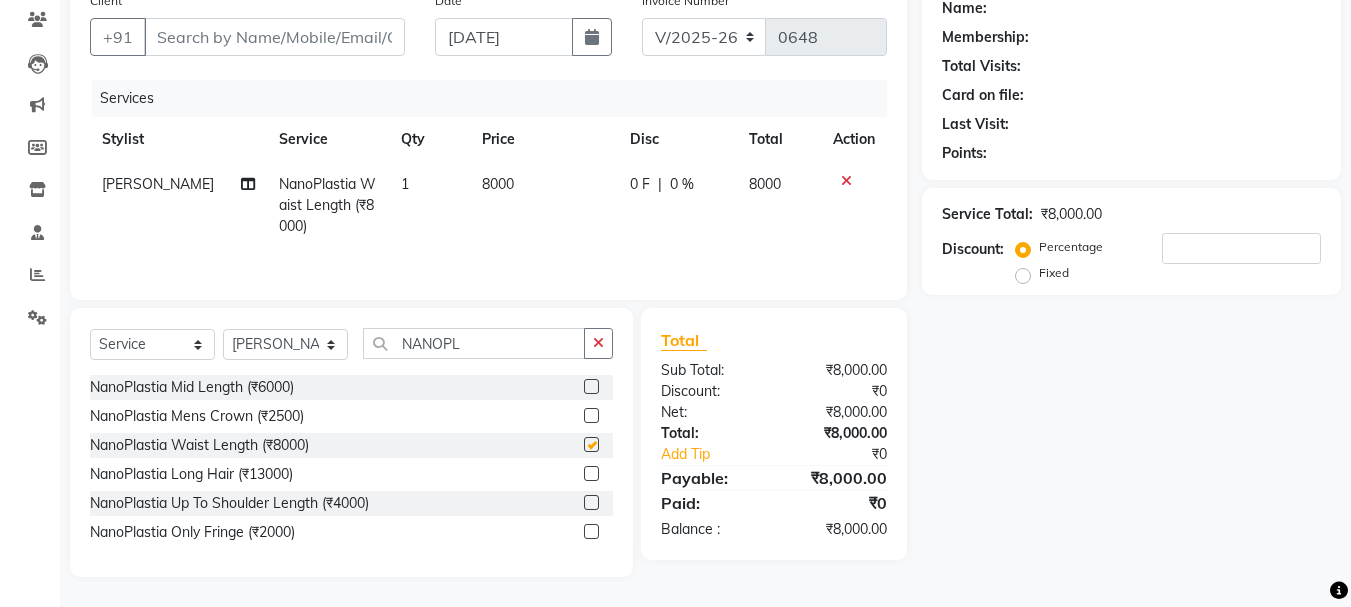 checkbox on "false" 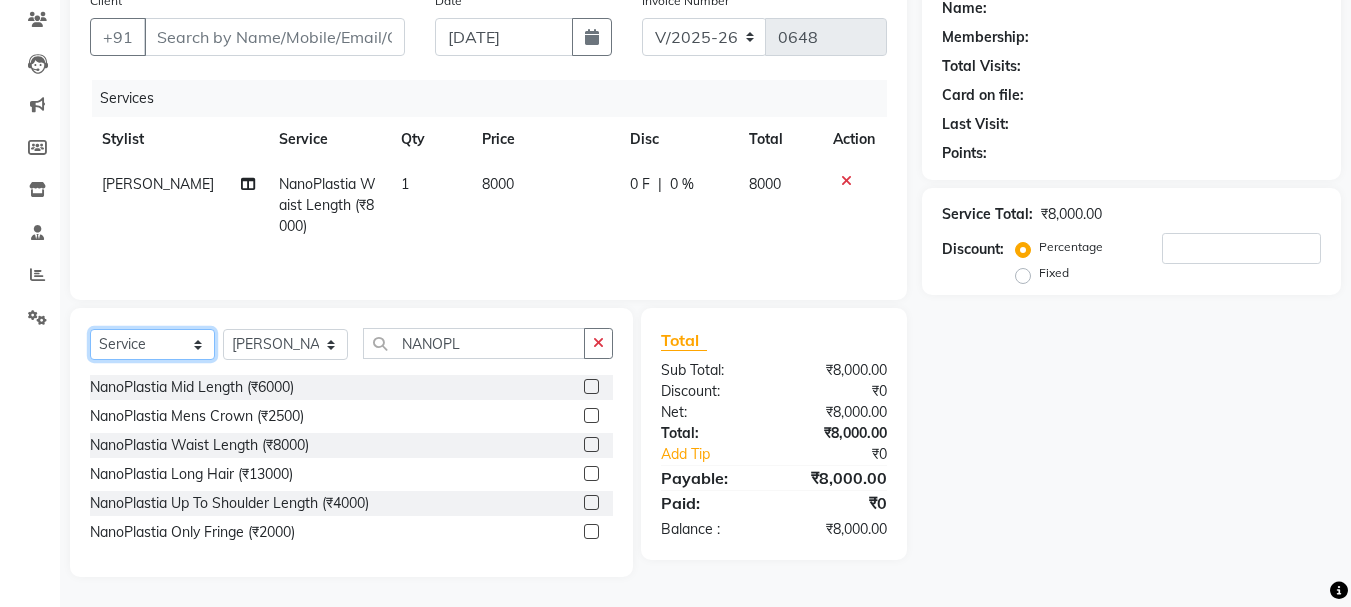 click on "Select  Service  Product  Membership  Package Voucher Prepaid Gift Card" 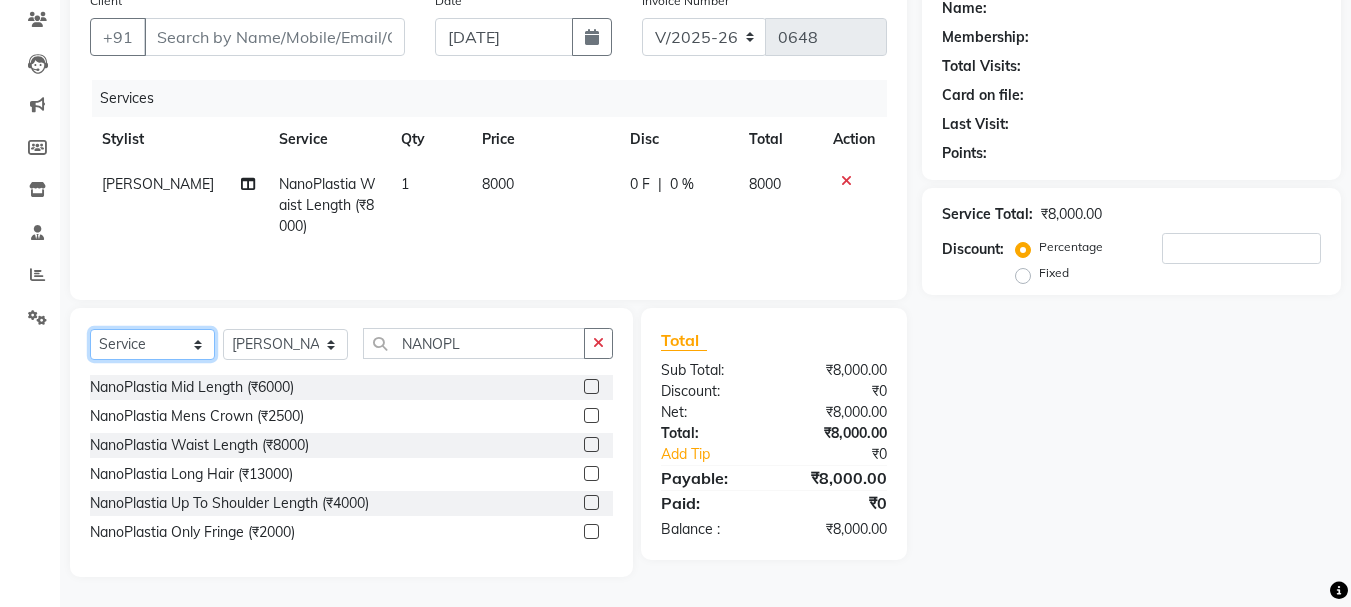 select on "product" 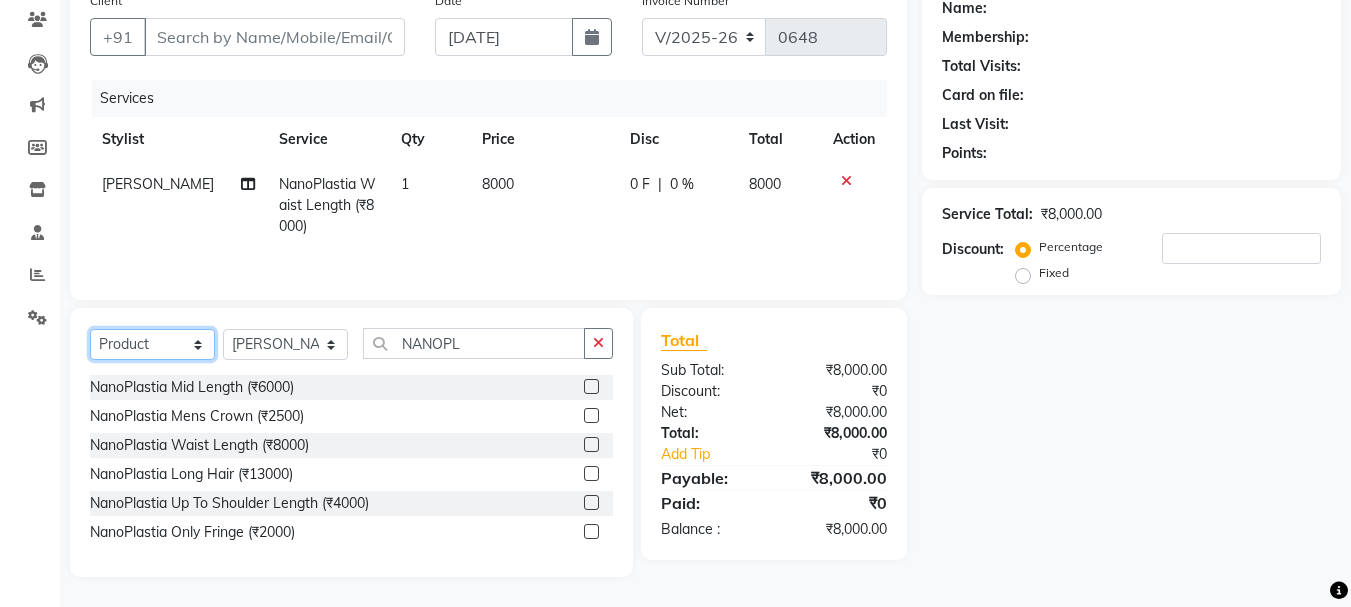 click on "Select  Service  Product  Membership  Package Voucher Prepaid Gift Card" 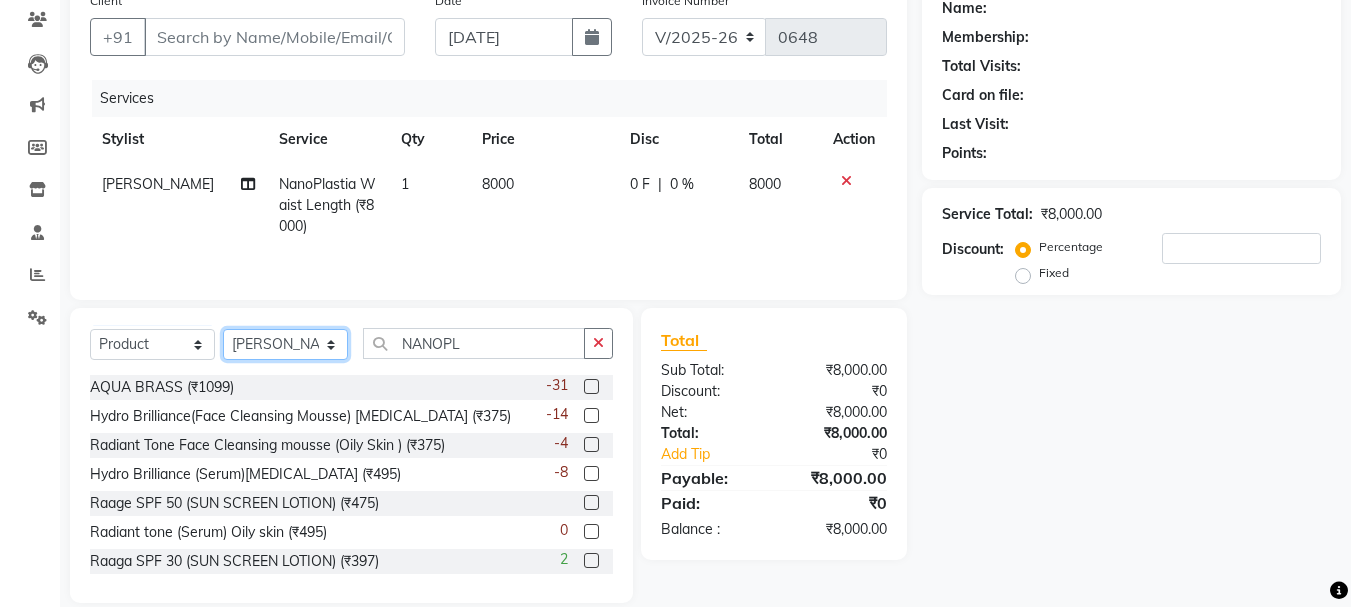 click on "Select Stylist [PERSON_NAME] [PERSON_NAME] Rani Salon" 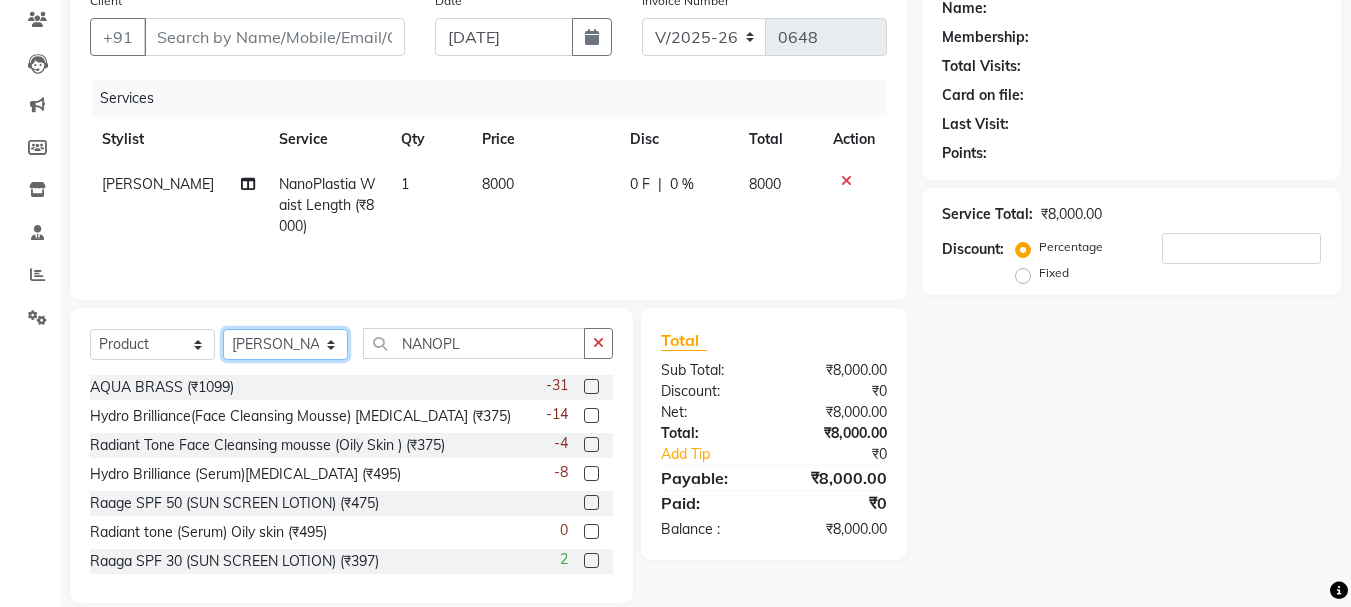 select on "36631" 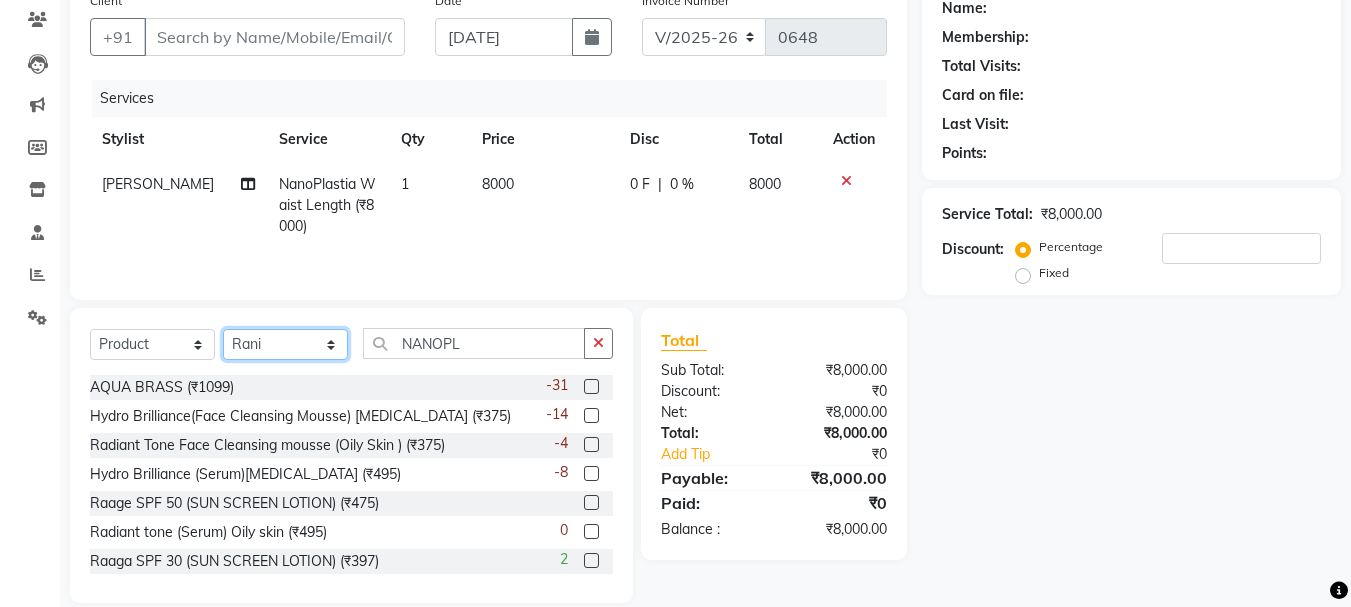 click on "Select Stylist [PERSON_NAME] [PERSON_NAME] Rani Salon" 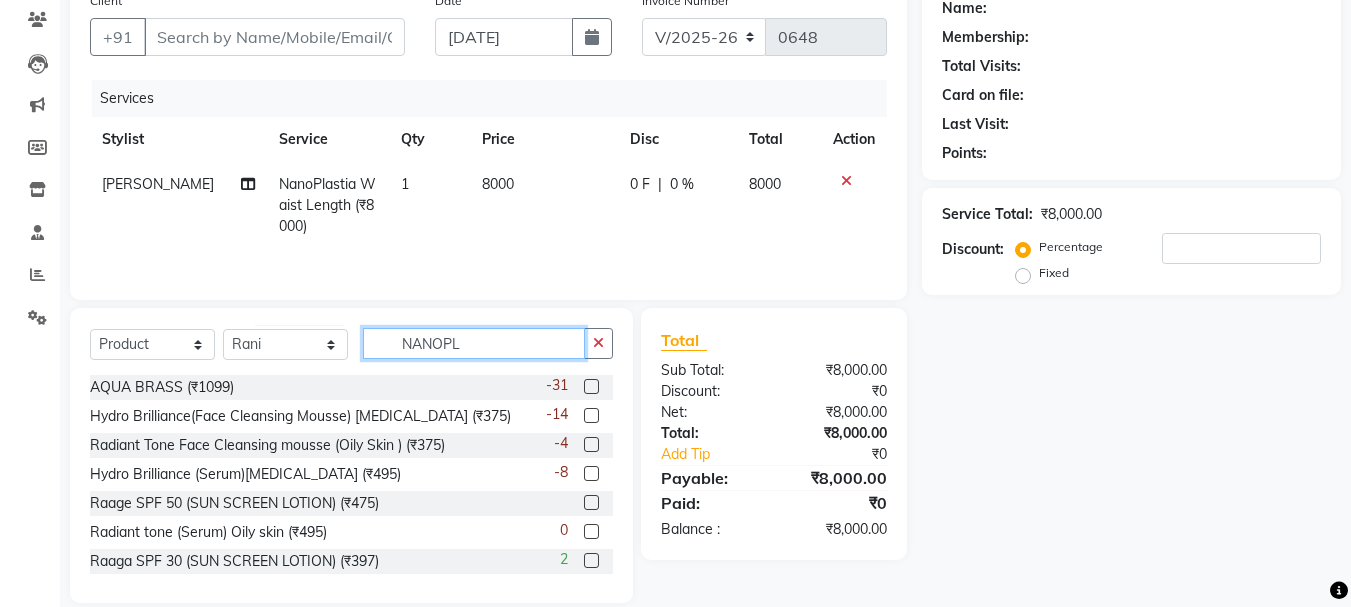 click on "NANOPL" 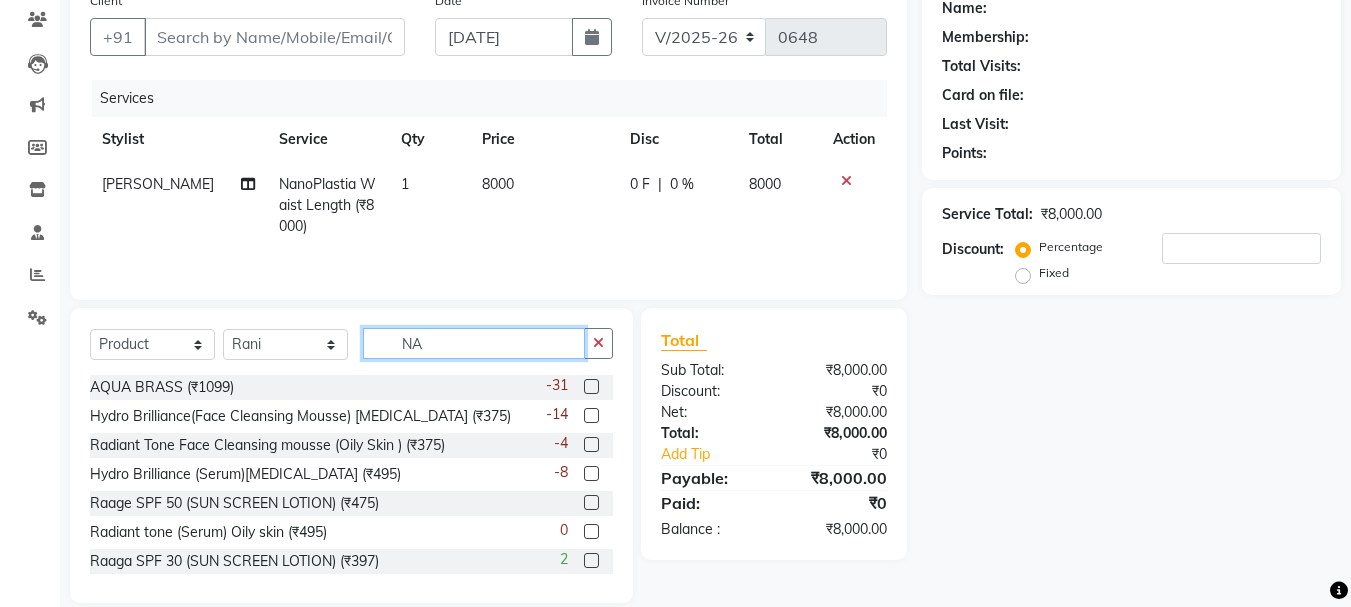 type on "N" 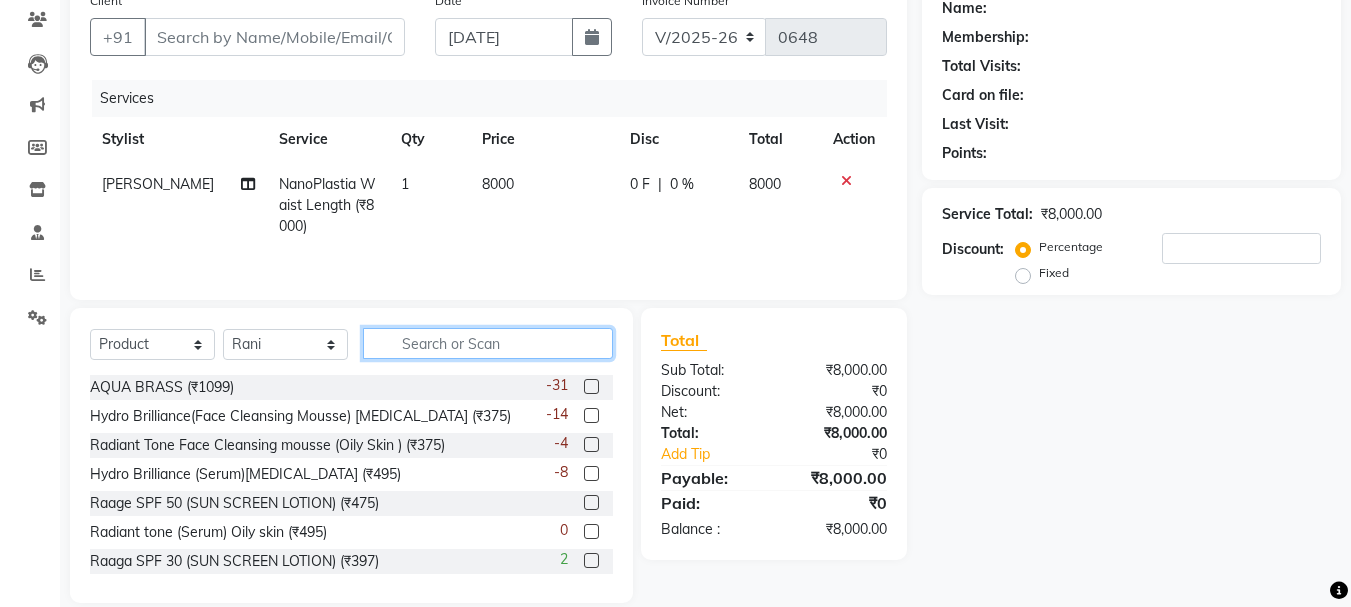 type 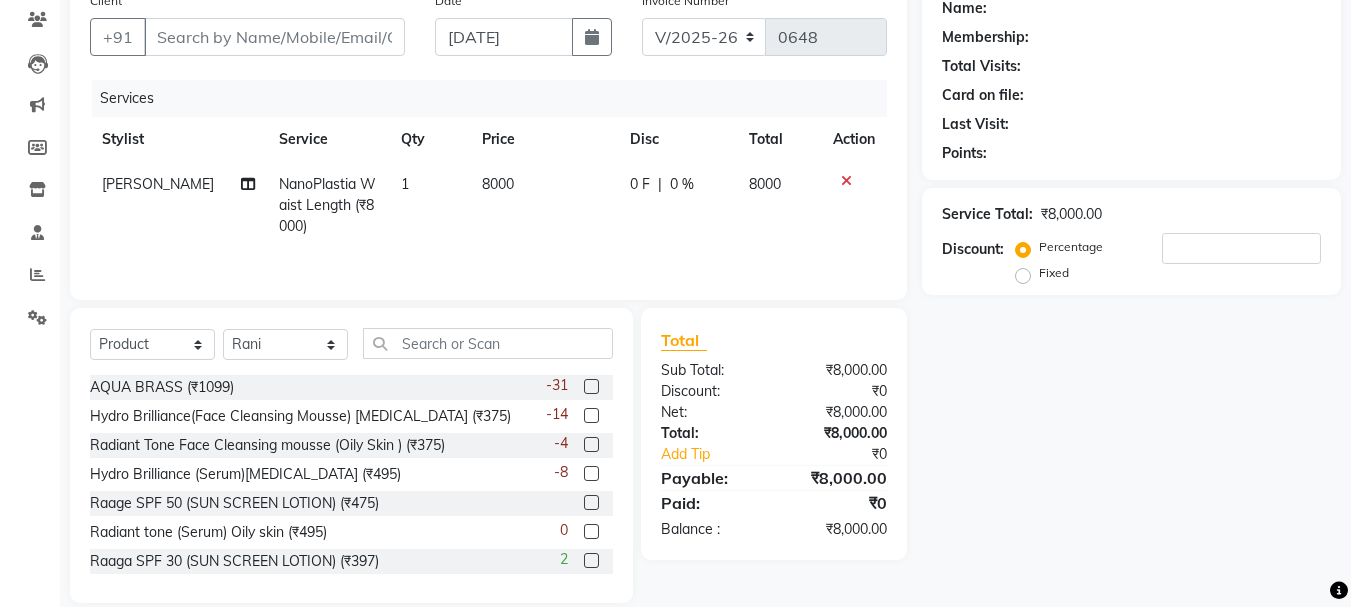 click 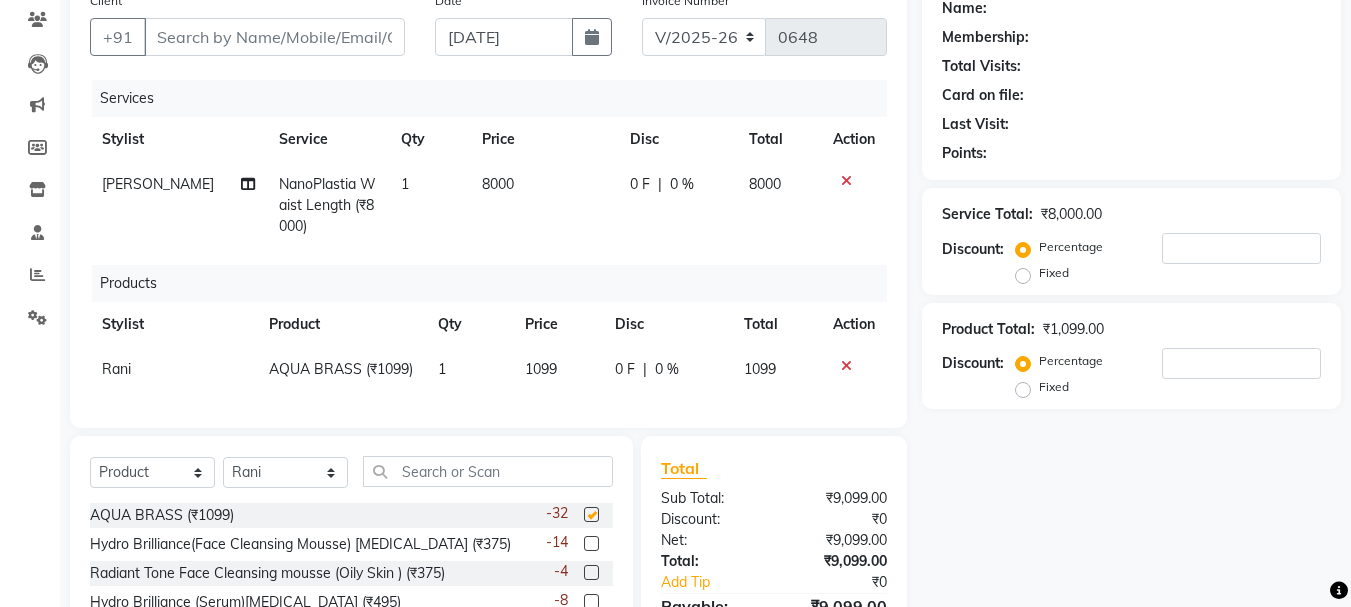 checkbox on "false" 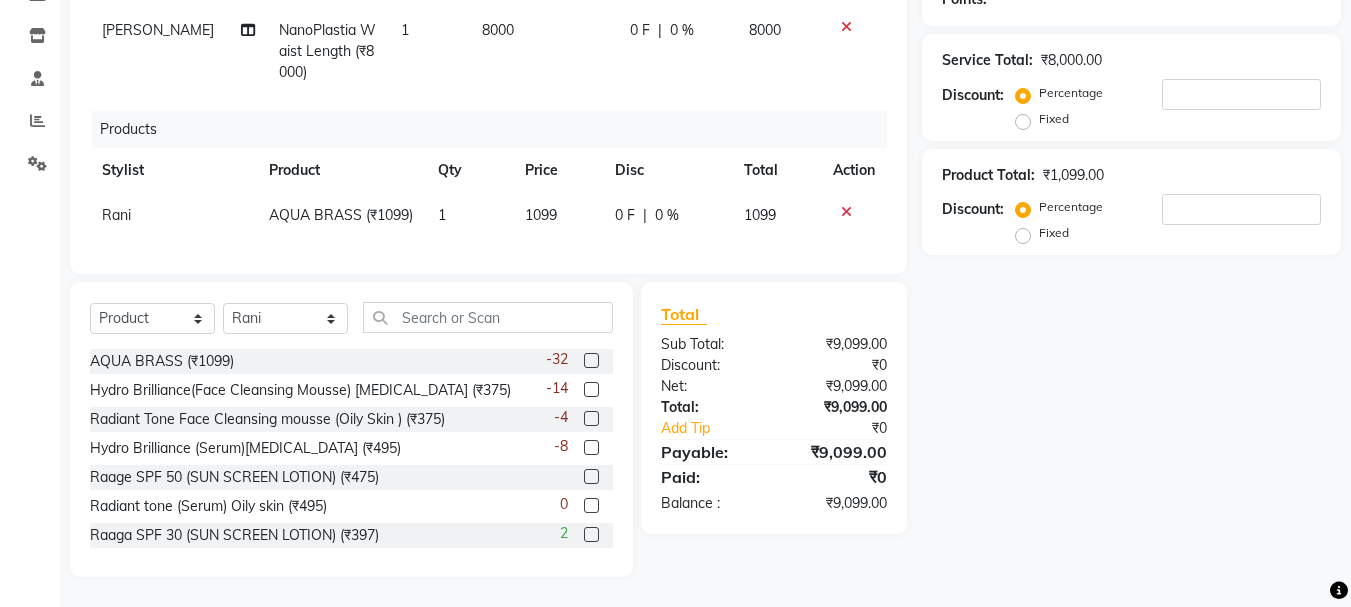 scroll, scrollTop: 358, scrollLeft: 0, axis: vertical 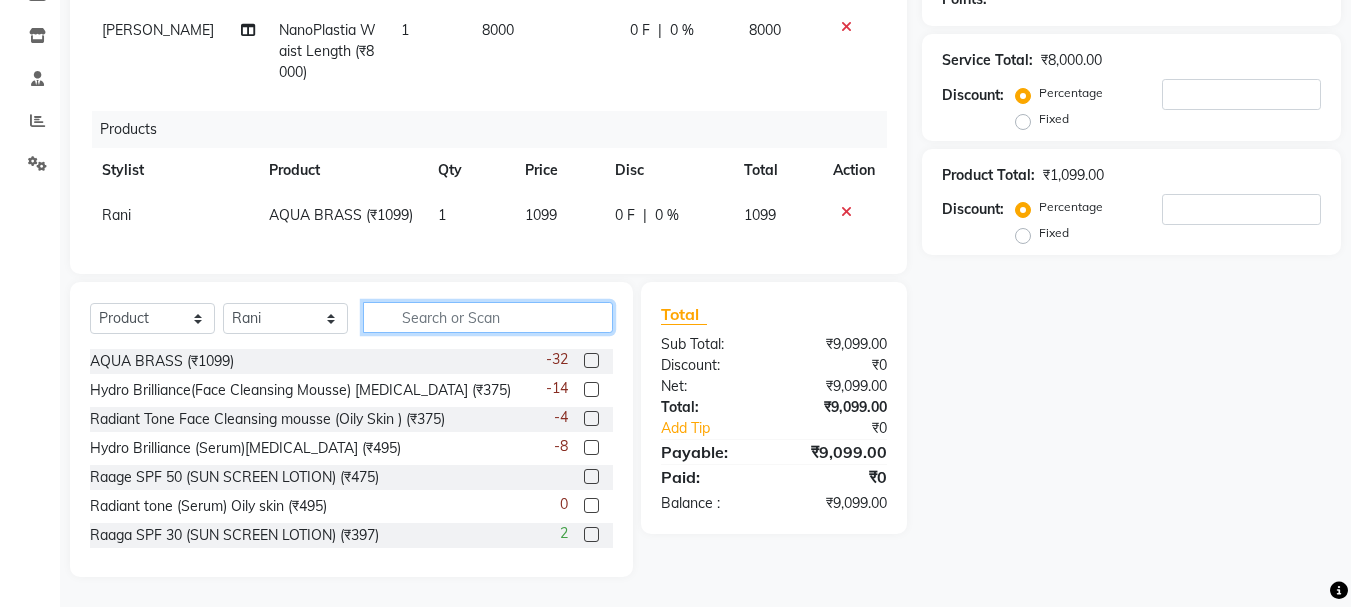 click 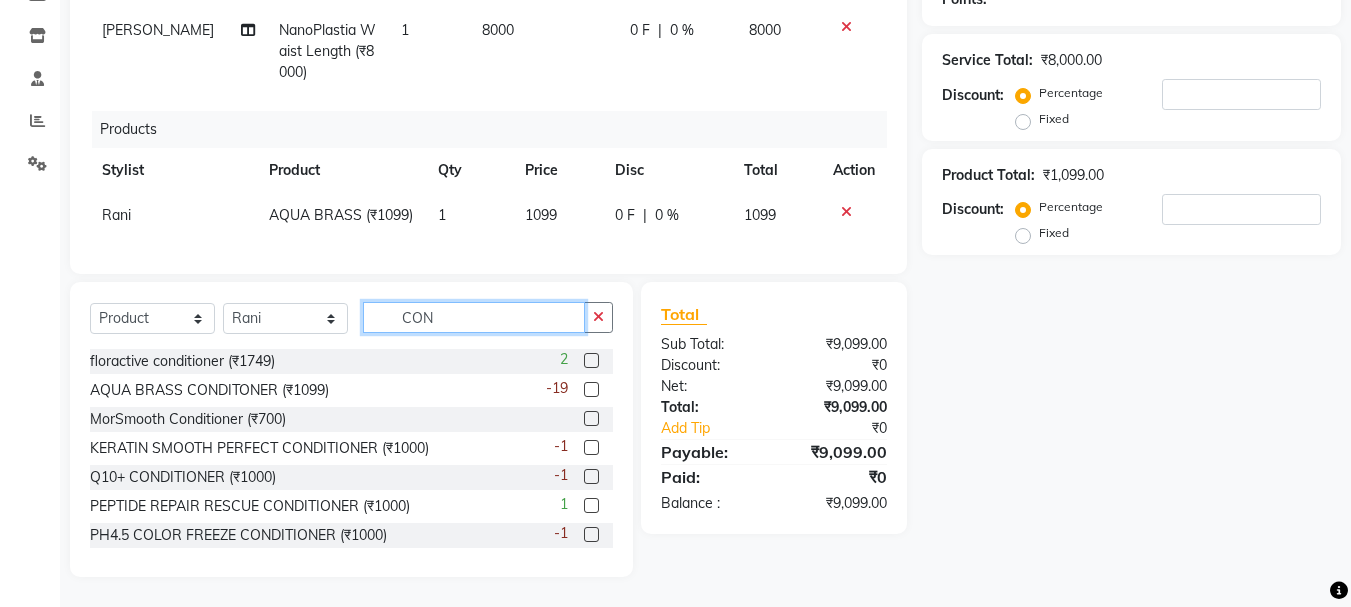 type on "CON" 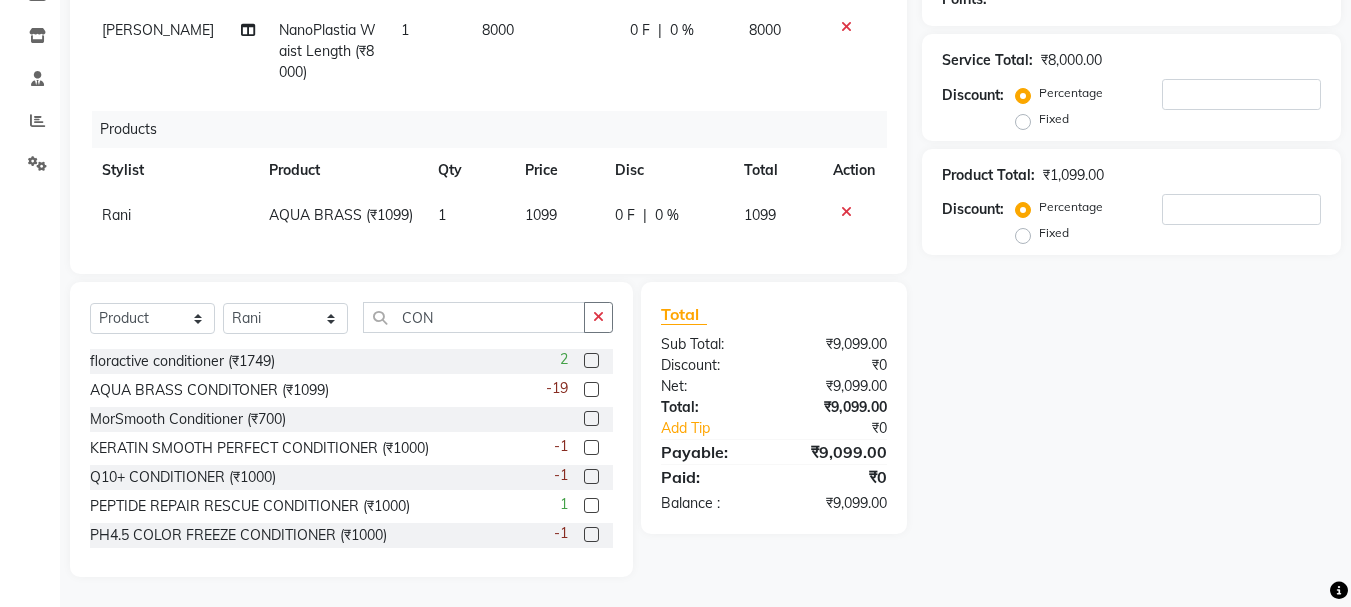 click 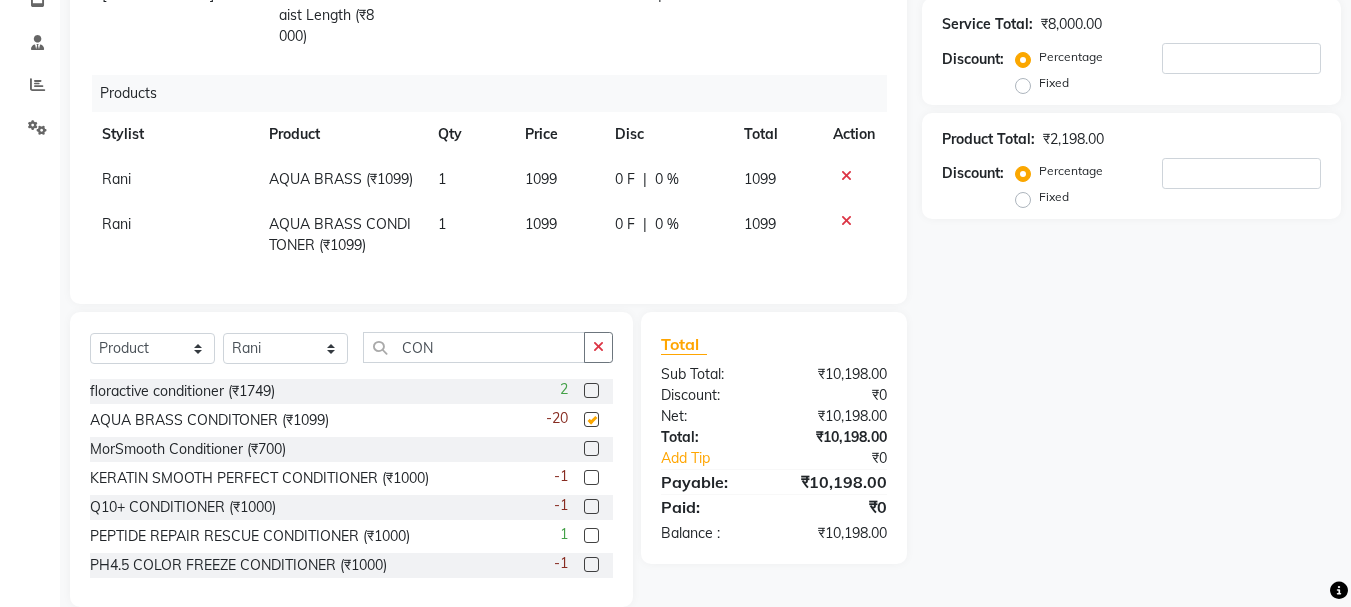 checkbox on "false" 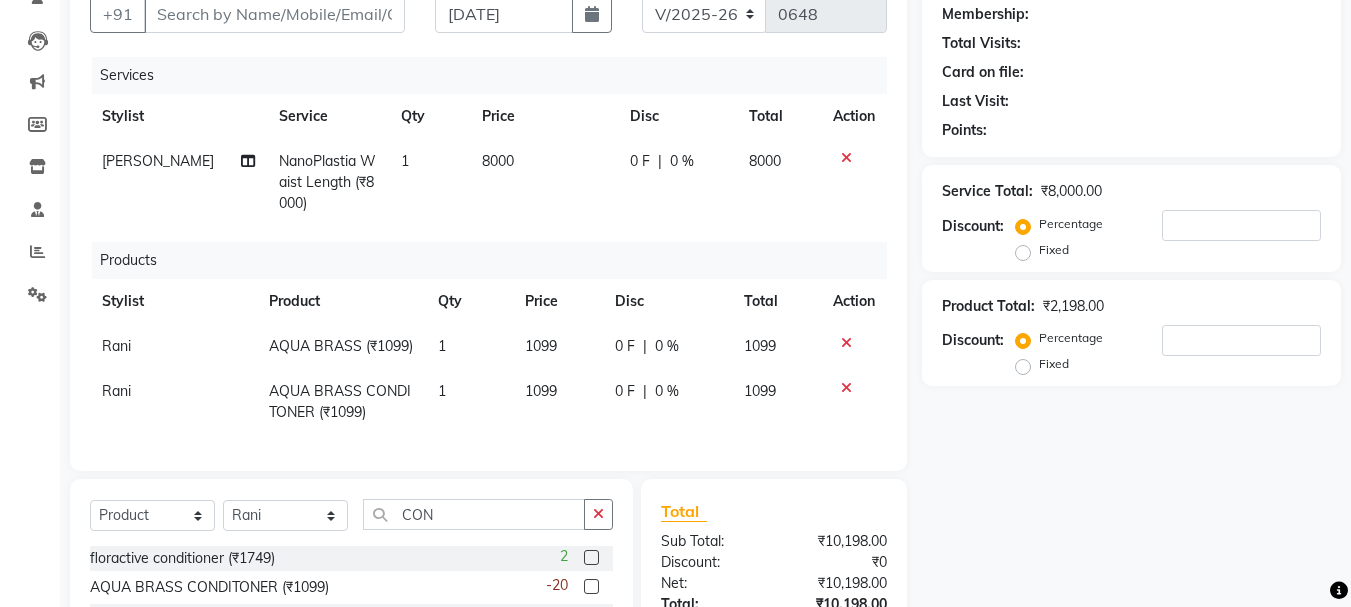 scroll, scrollTop: 45, scrollLeft: 0, axis: vertical 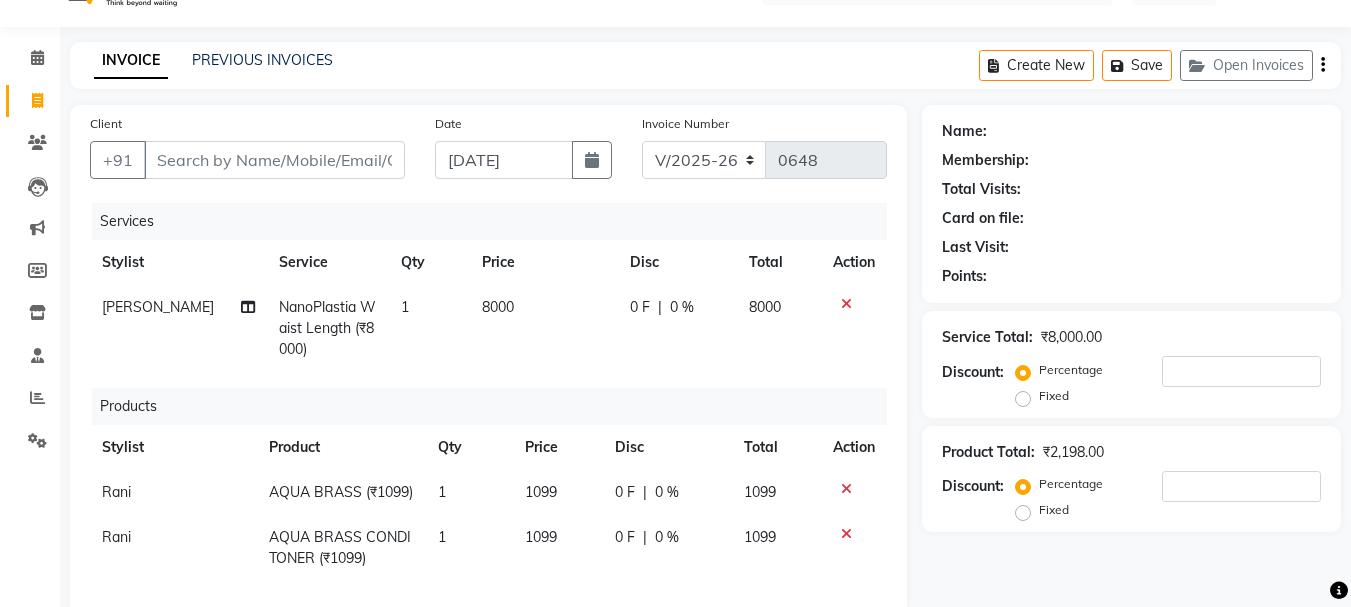click on "0 F" 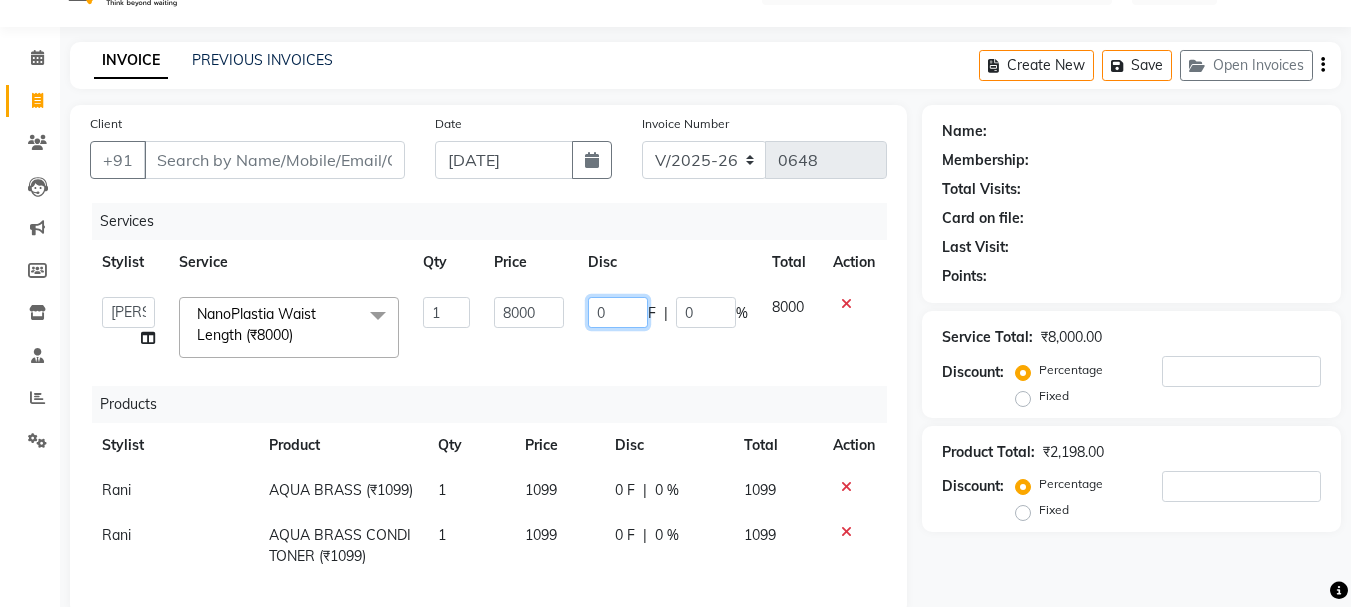 click on "0" 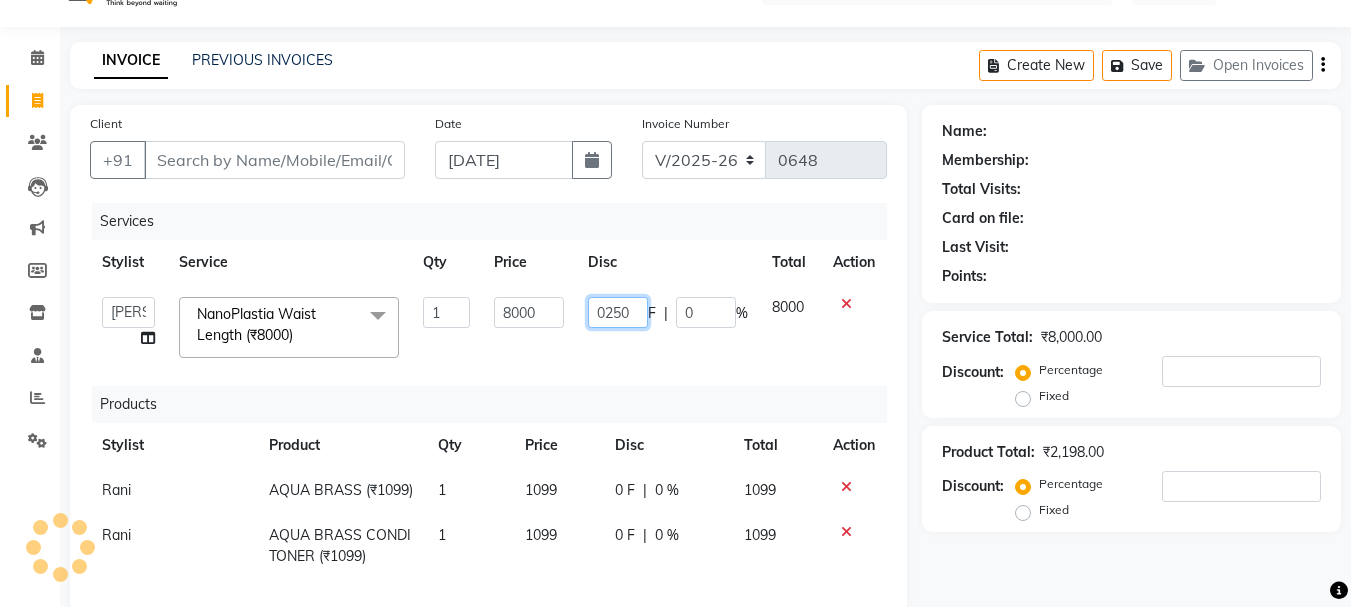 type on "02500" 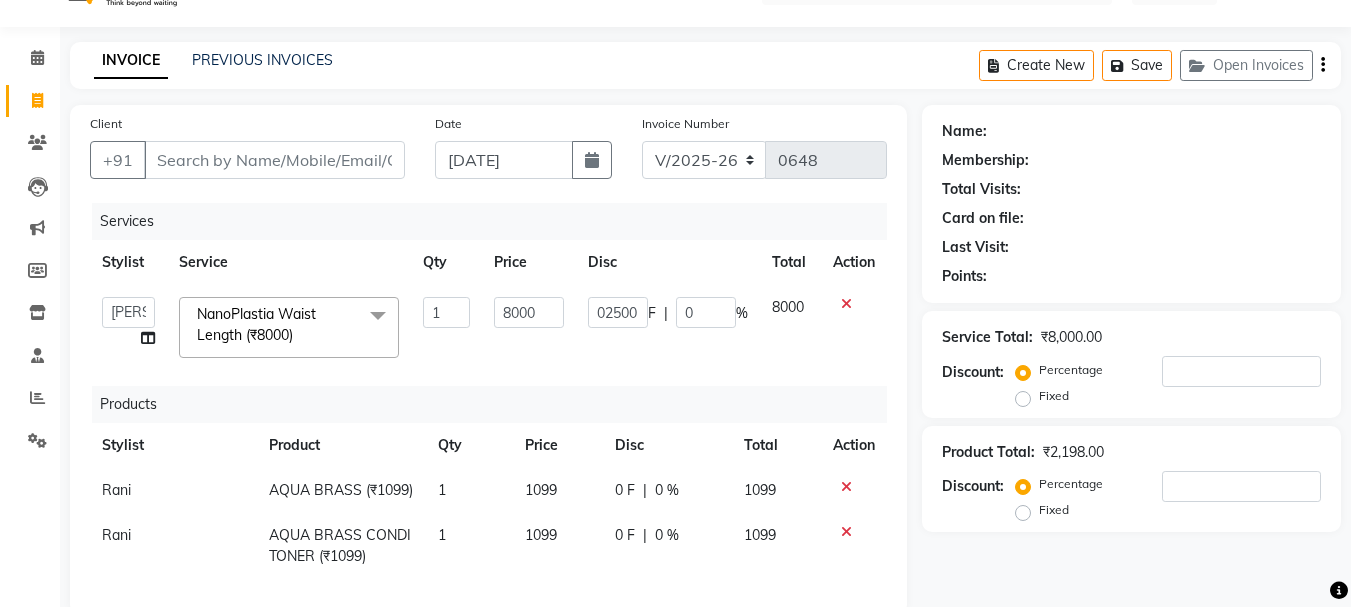 click on "02500 F | 0 %" 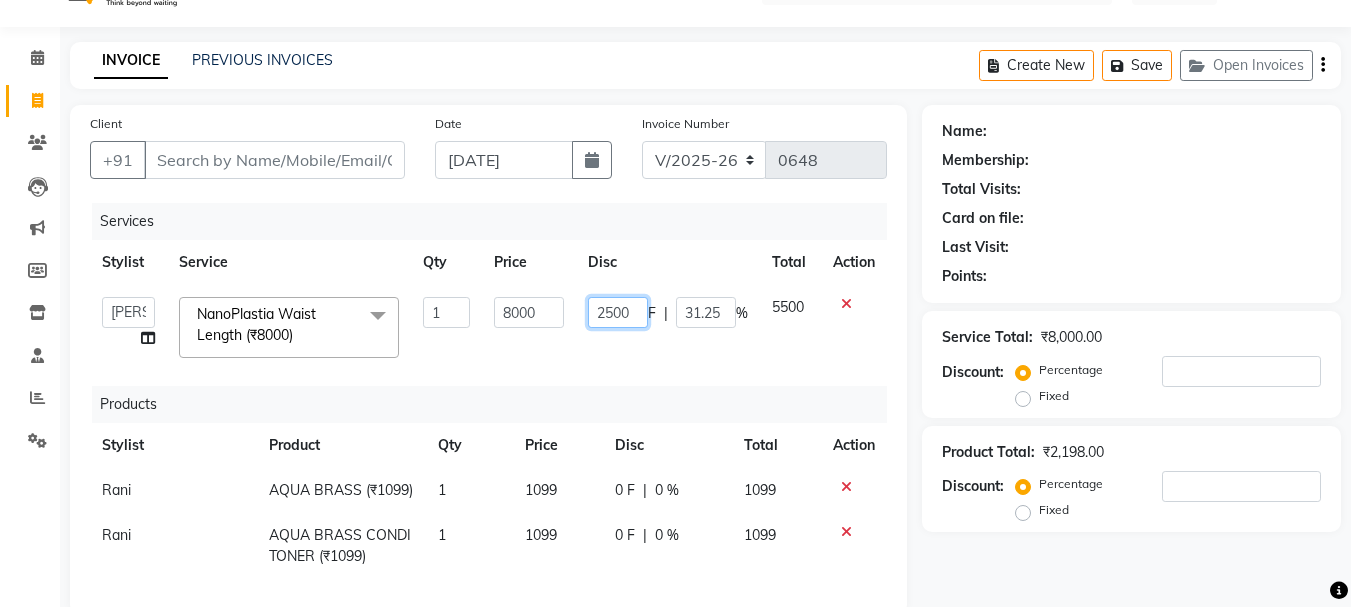 click on "2500" 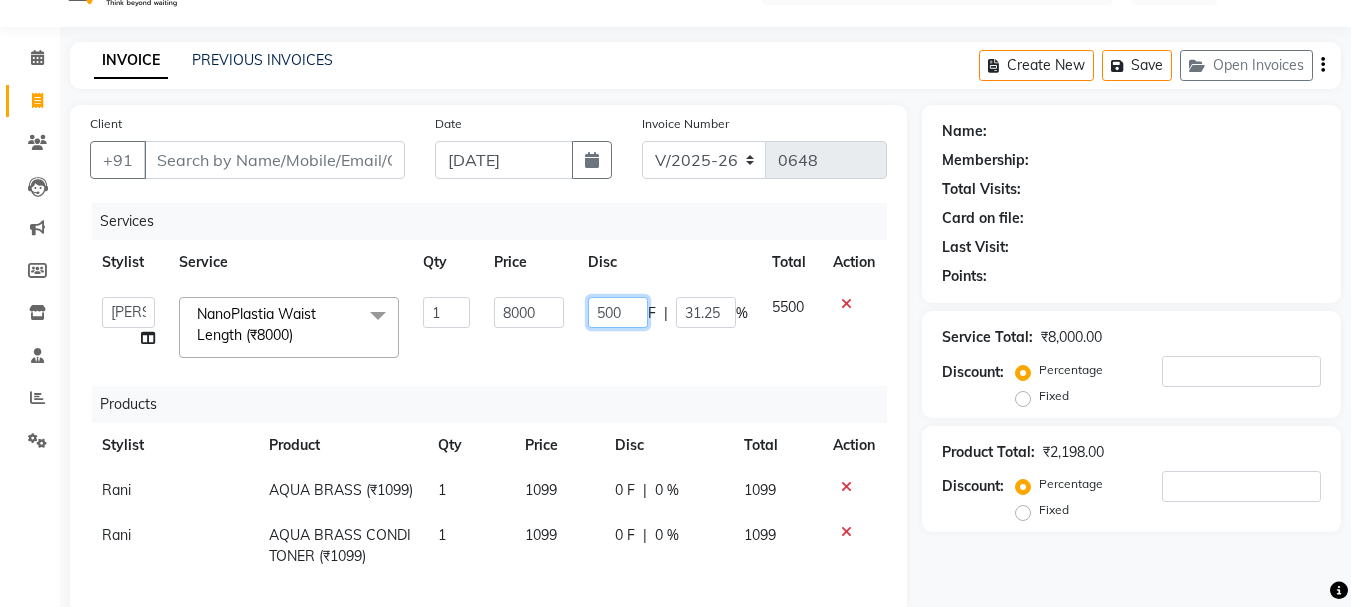 type on "1500" 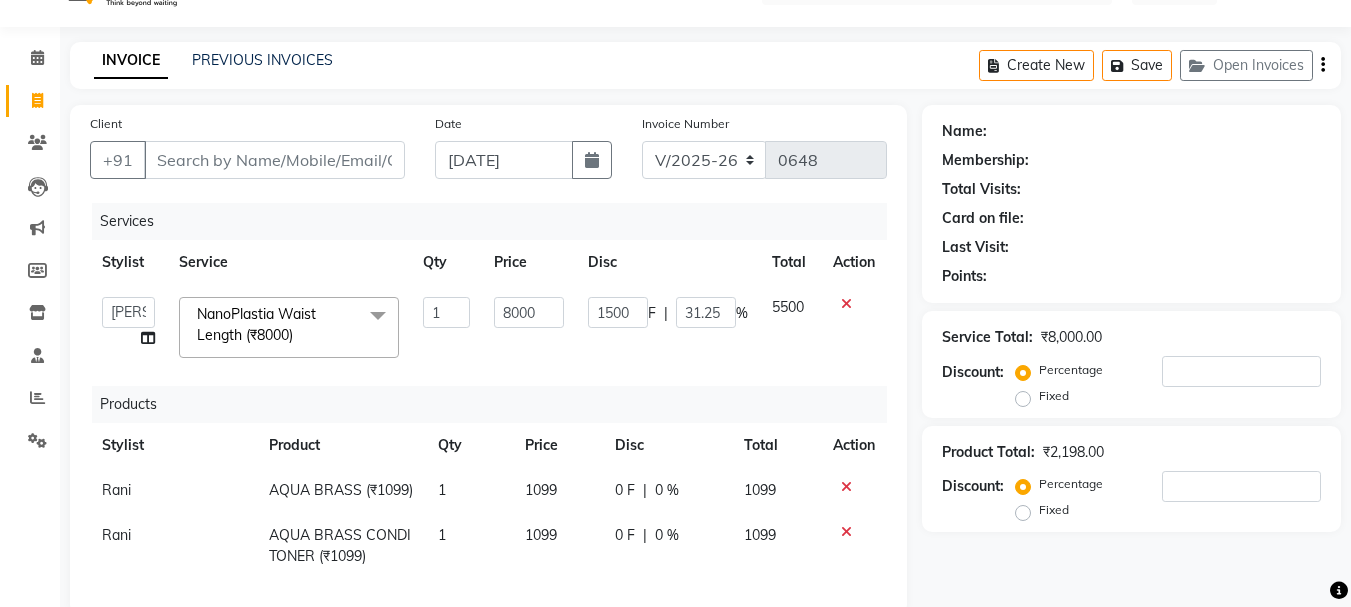 click on "1500 F | 31.25 %" 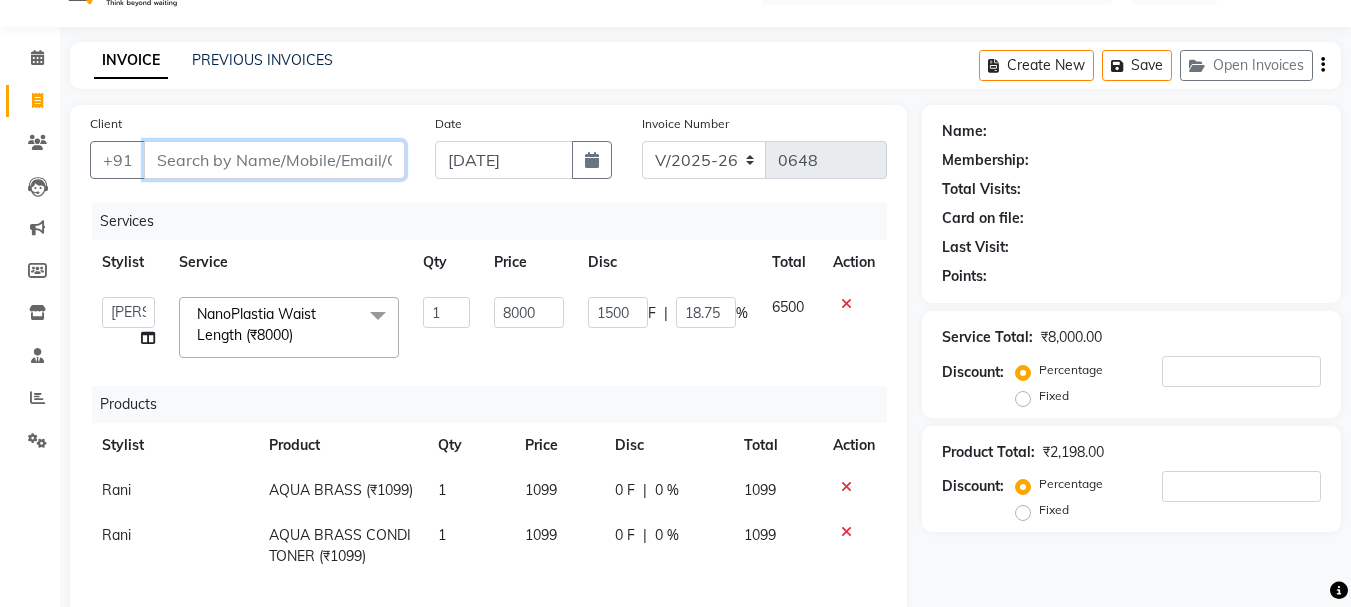 click on "Client" at bounding box center (274, 160) 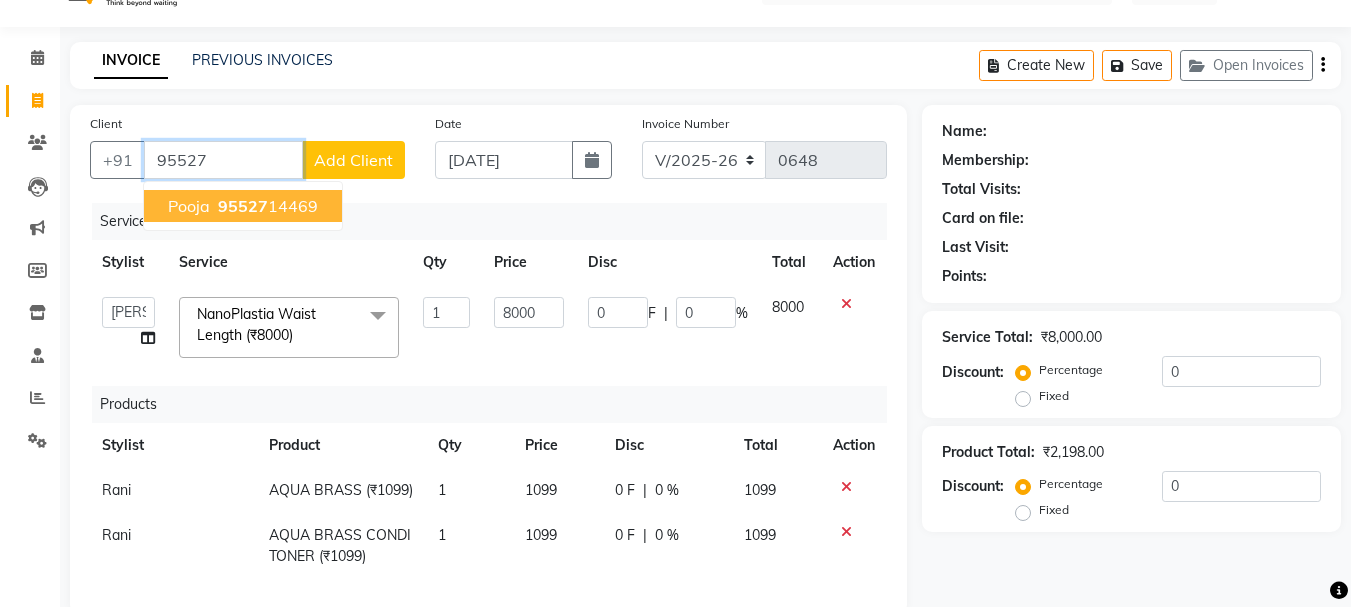 click on "95527 14469" at bounding box center [266, 206] 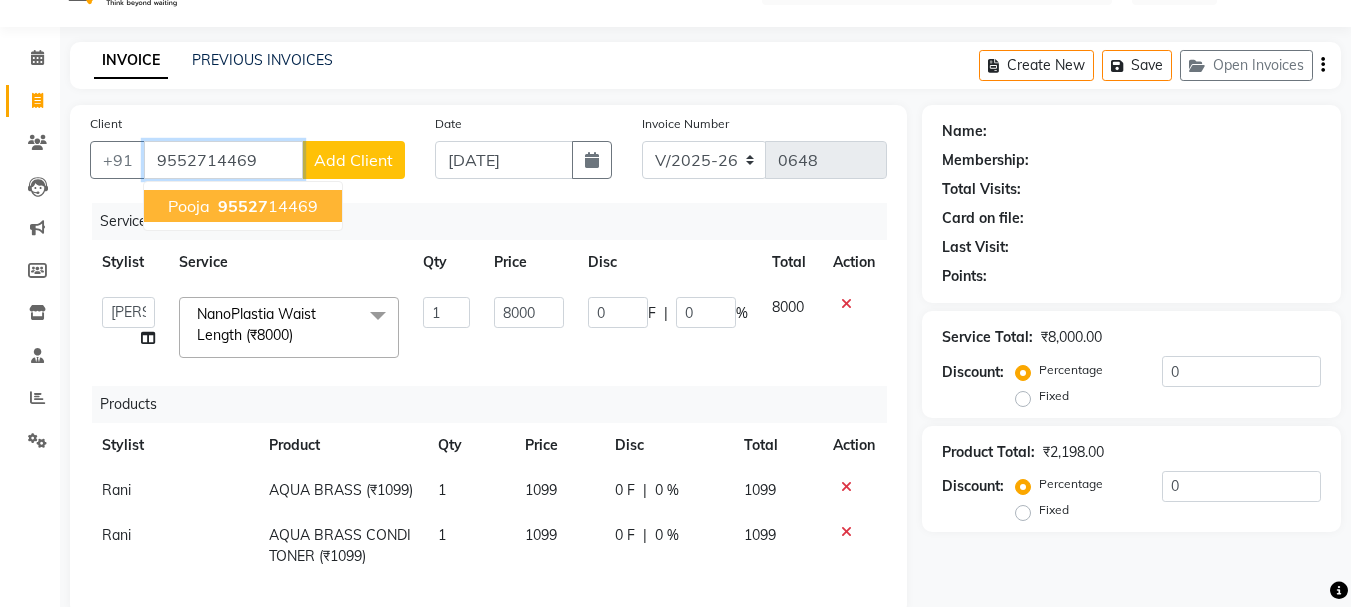 type on "9552714469" 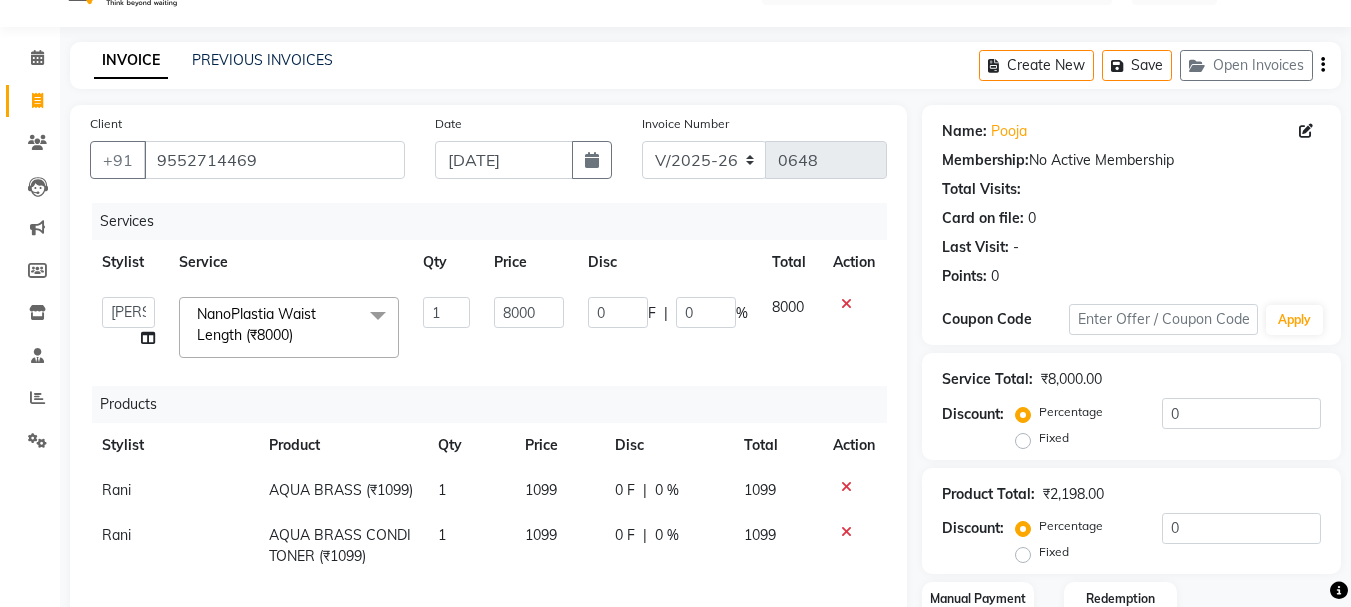 scroll, scrollTop: 298, scrollLeft: 0, axis: vertical 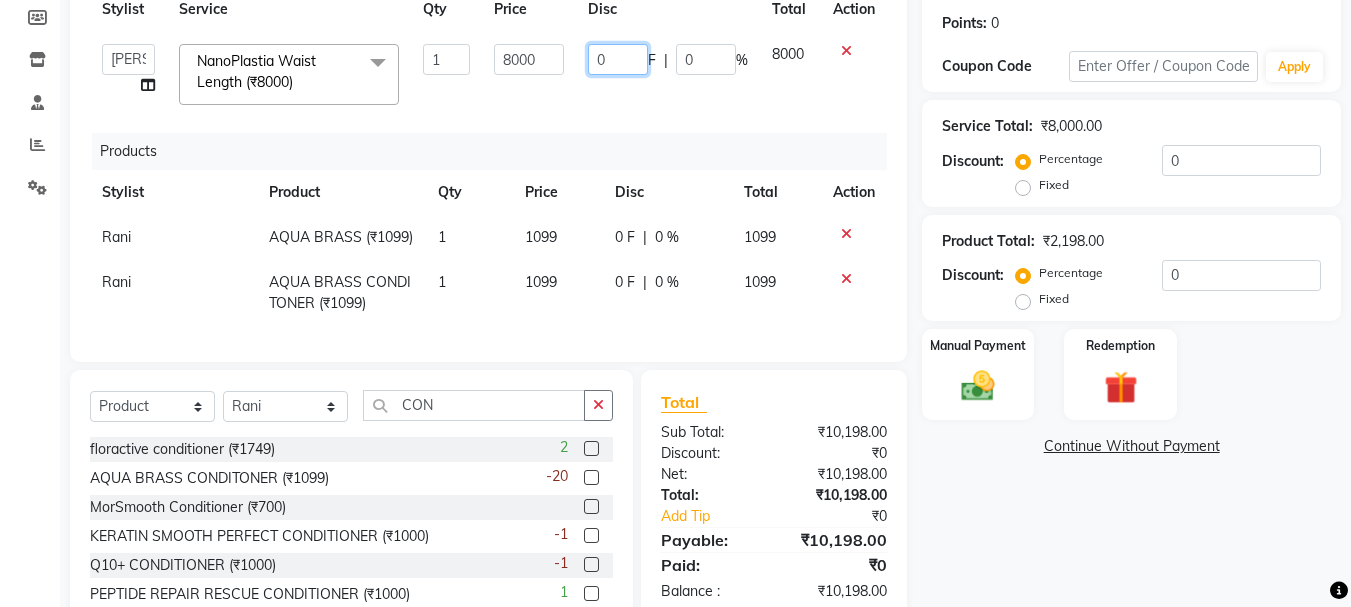 click on "0" 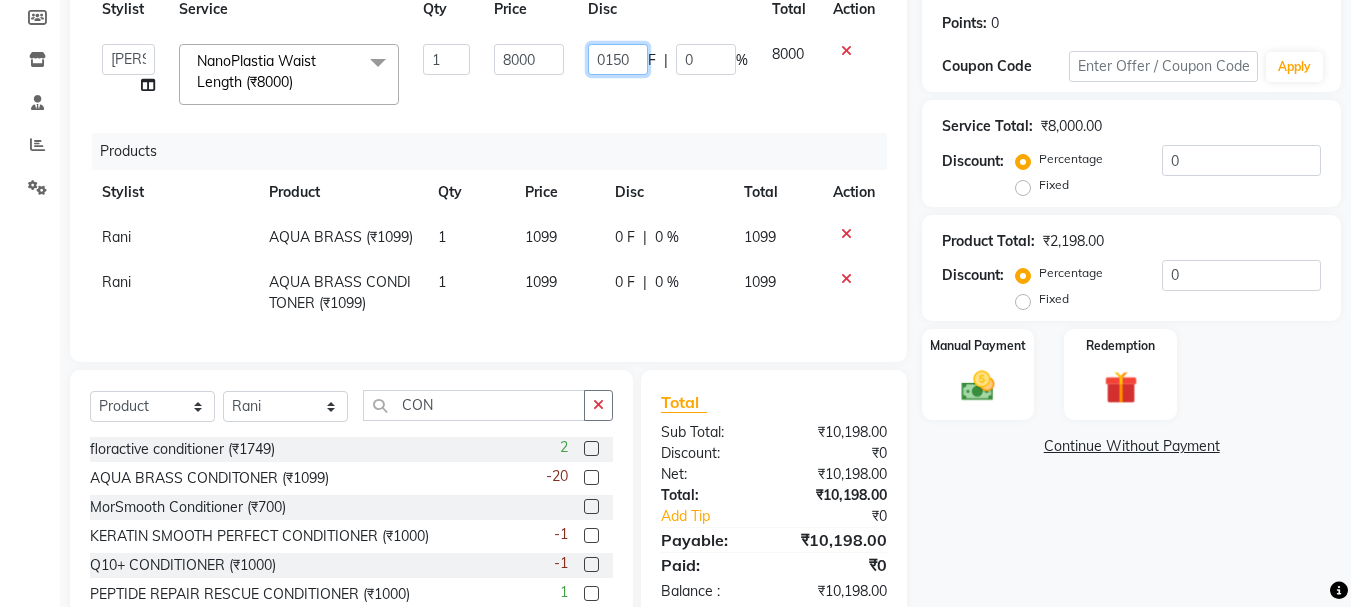 type on "01500" 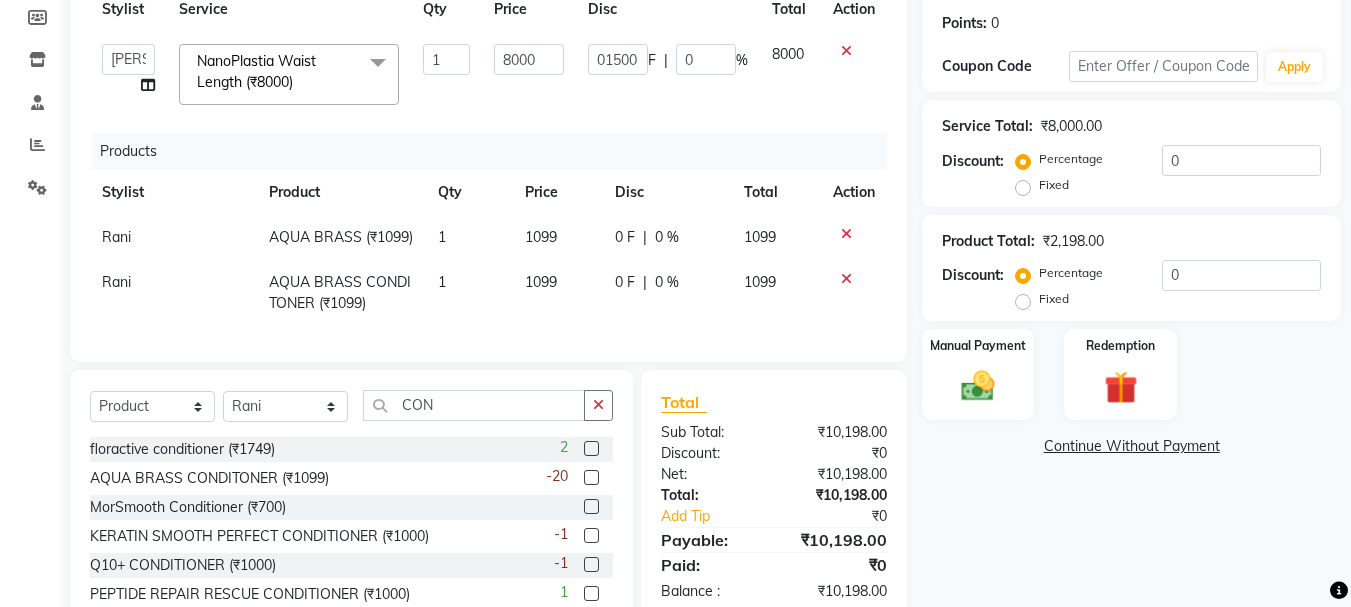click on "01500 F | 0 %" 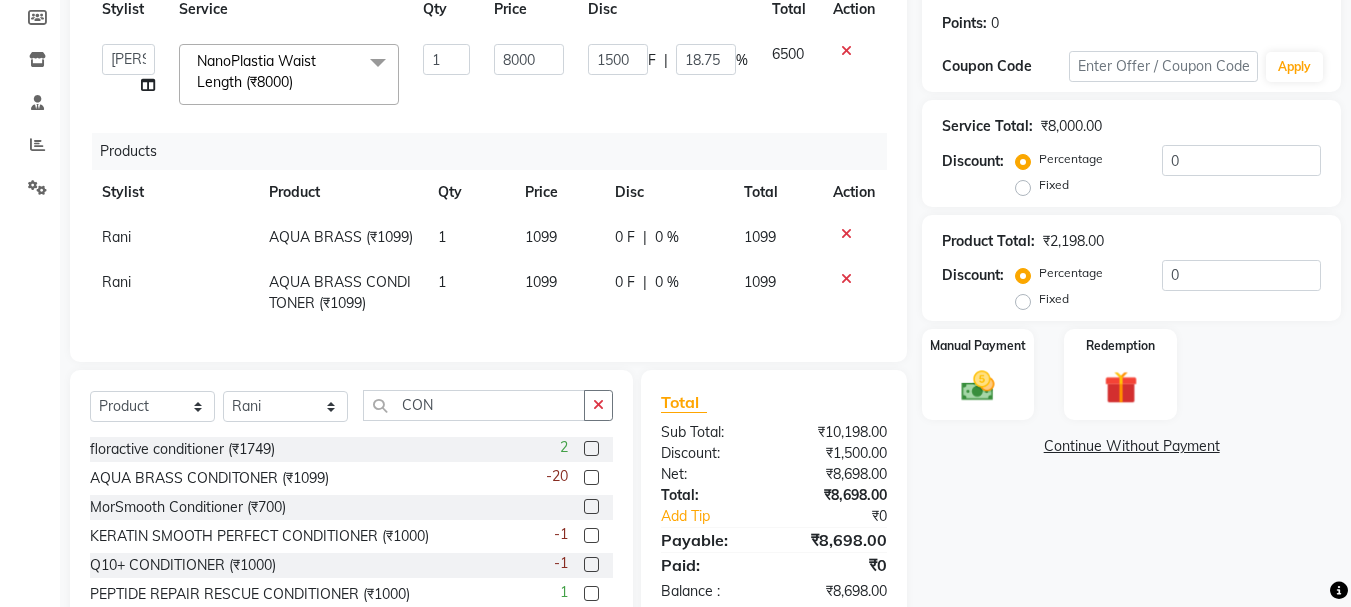 click on "0 F" 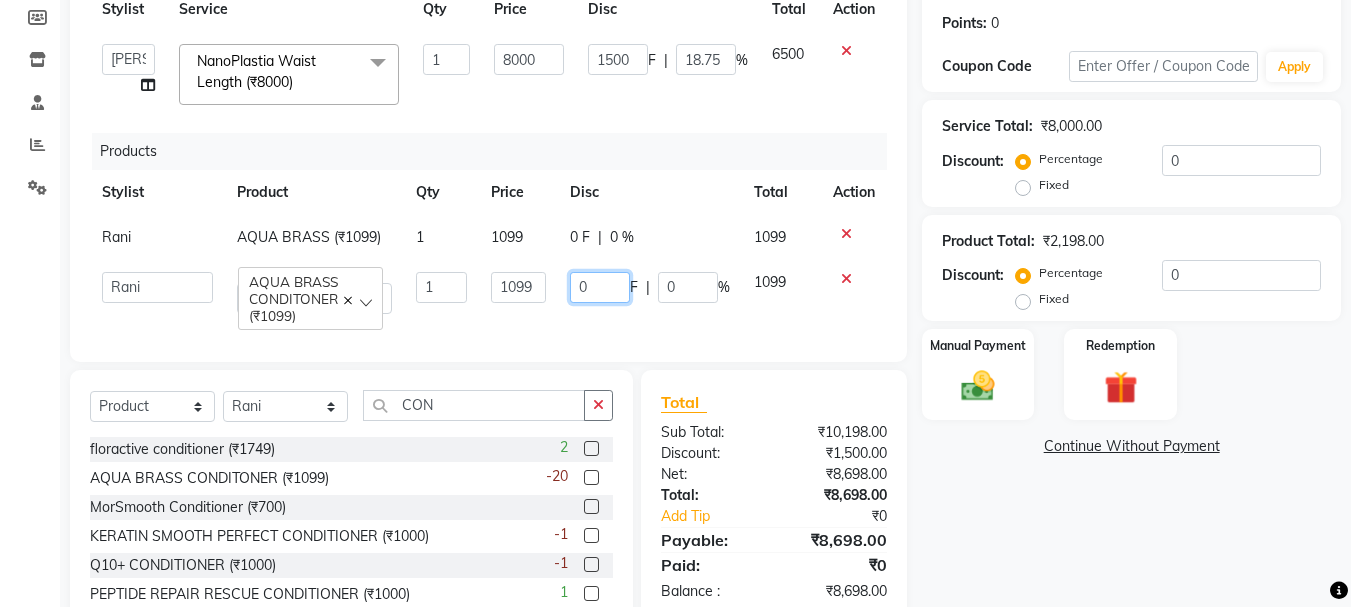 click on "0" 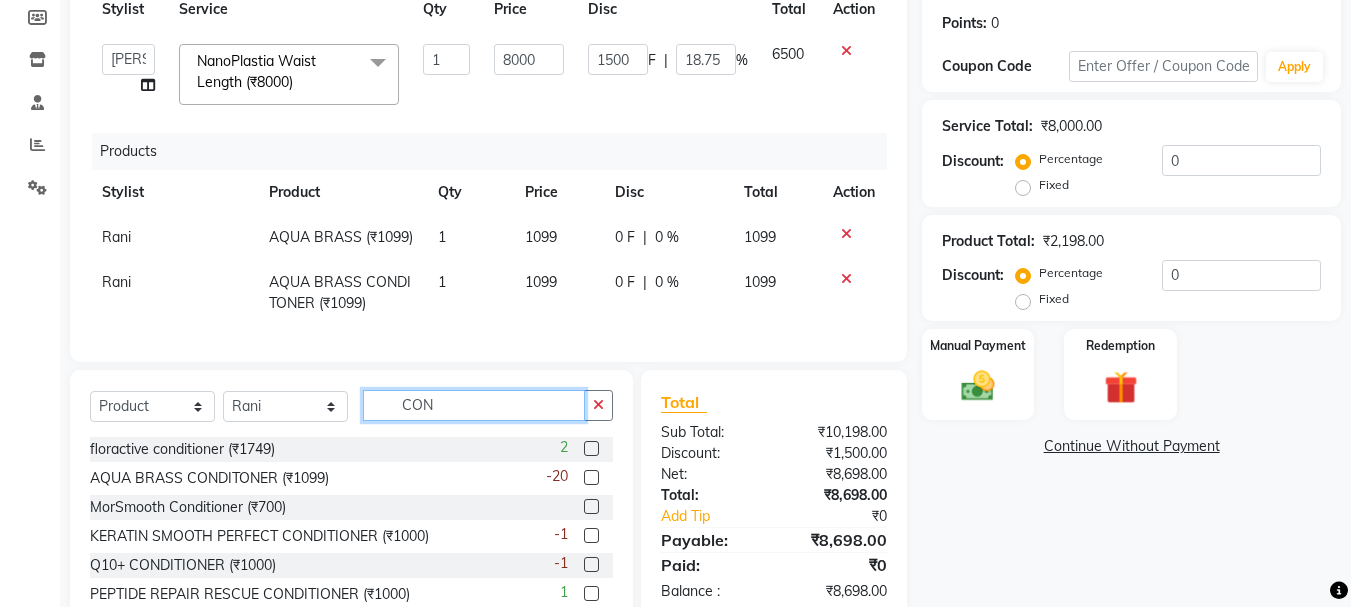 click on "Select  Service  Product  Membership  Package Voucher Prepaid Gift Card  Select Stylist [PERSON_NAME] [PERSON_NAME] Rani Salon CON floractive conditioner (₹1749)  2 AQUA BRASS CONDITONER (₹1099)  -20 MorSmooth Conditioner (₹700)  KERATIN SMOOTH PERFECT CONDITIONER (₹1000)  -1 Q10+ CONDITIONER (₹1000)  -1 PEPTIDE REPAIR RESCUE CONDITIONER (₹1000)  1 PH4.5 COLOR FREEZE CONDITIONER (₹1000)  -1 MorRestore conditioner (₹700)  -17" 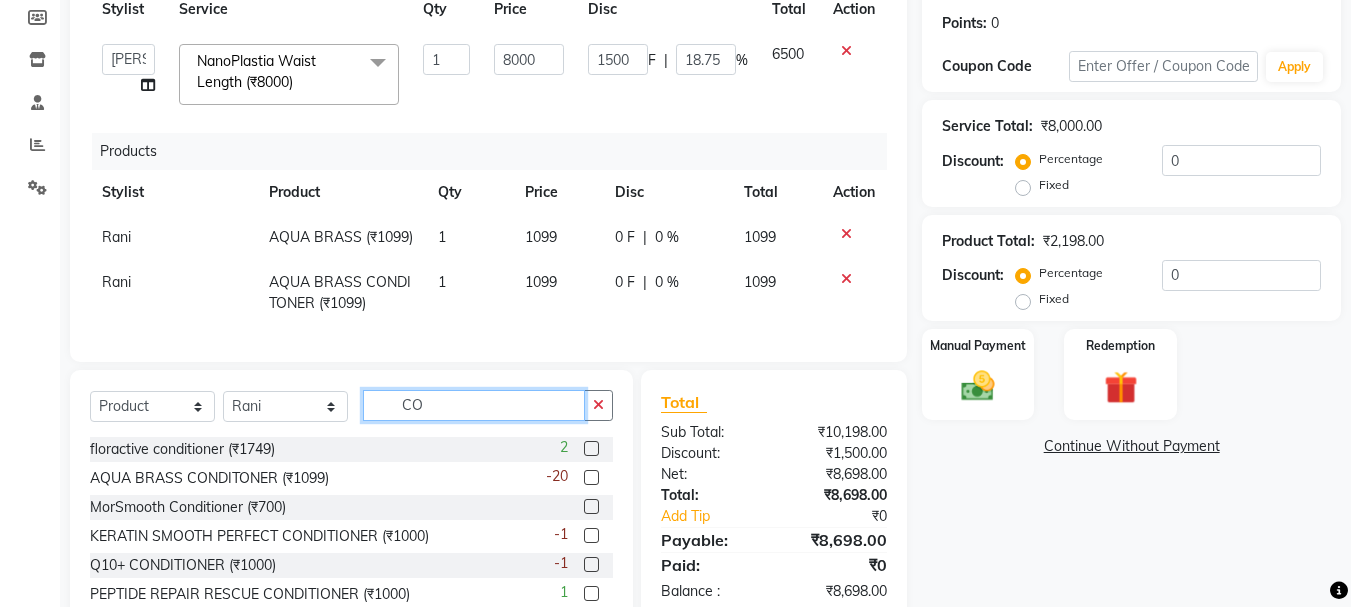 type on "C" 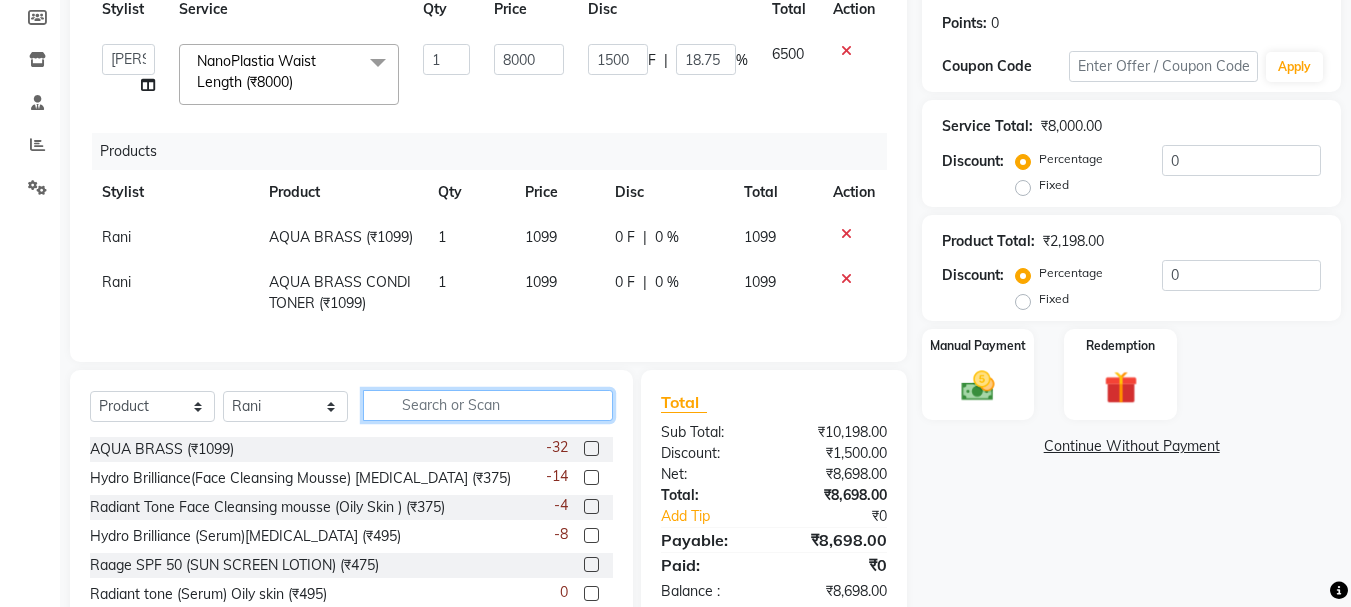type 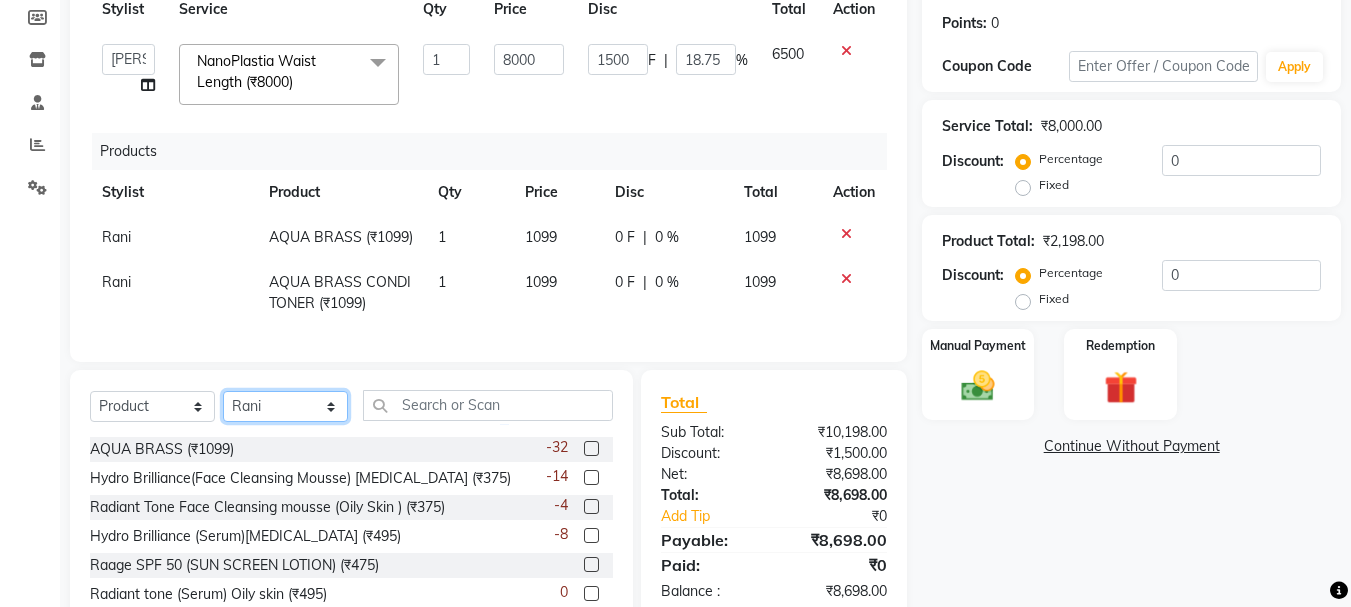 click on "Select Stylist [PERSON_NAME] [PERSON_NAME] Rani Salon" 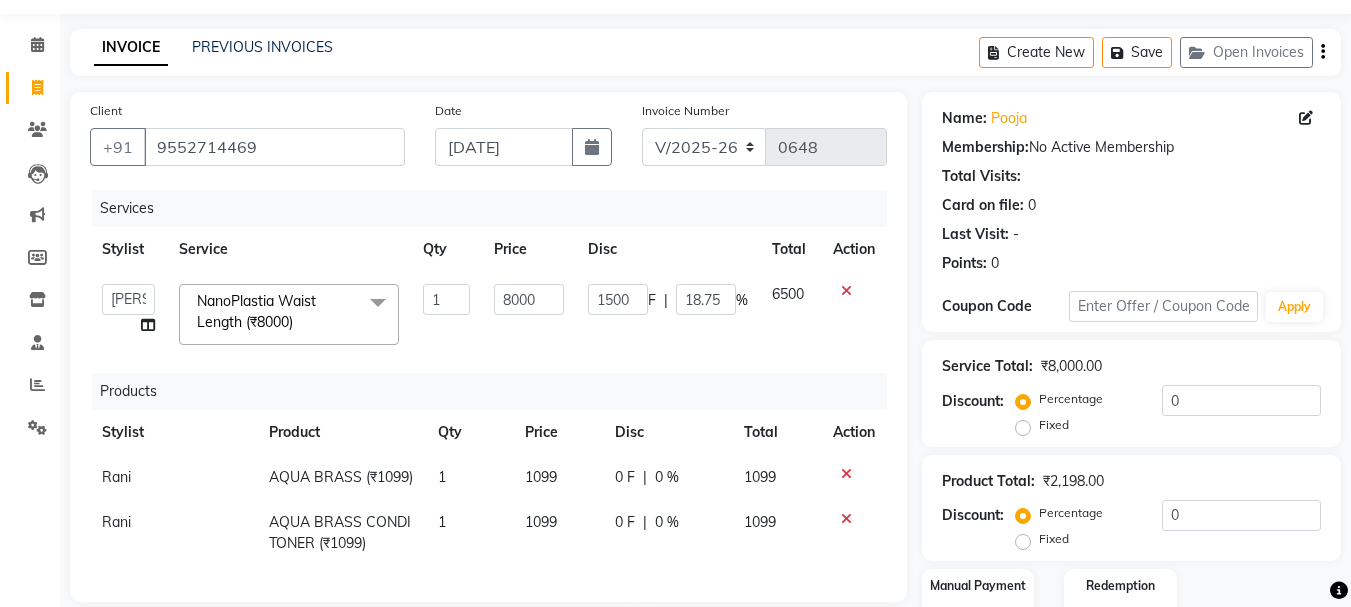 scroll, scrollTop: 415, scrollLeft: 0, axis: vertical 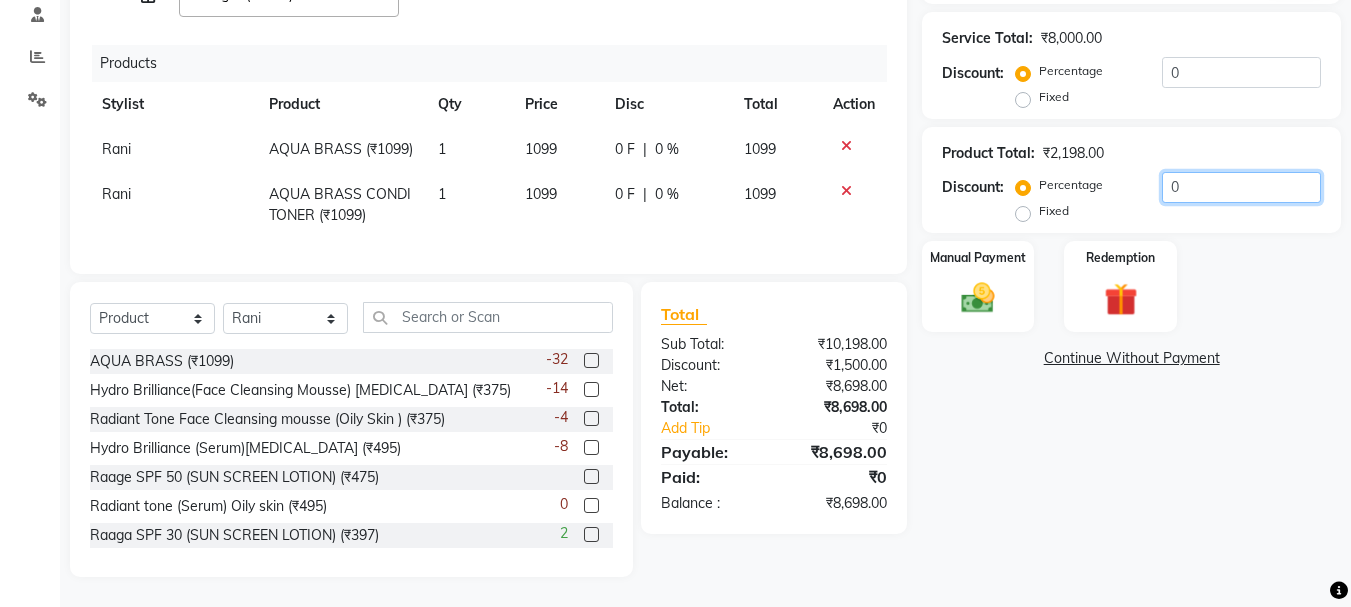 click on "0" 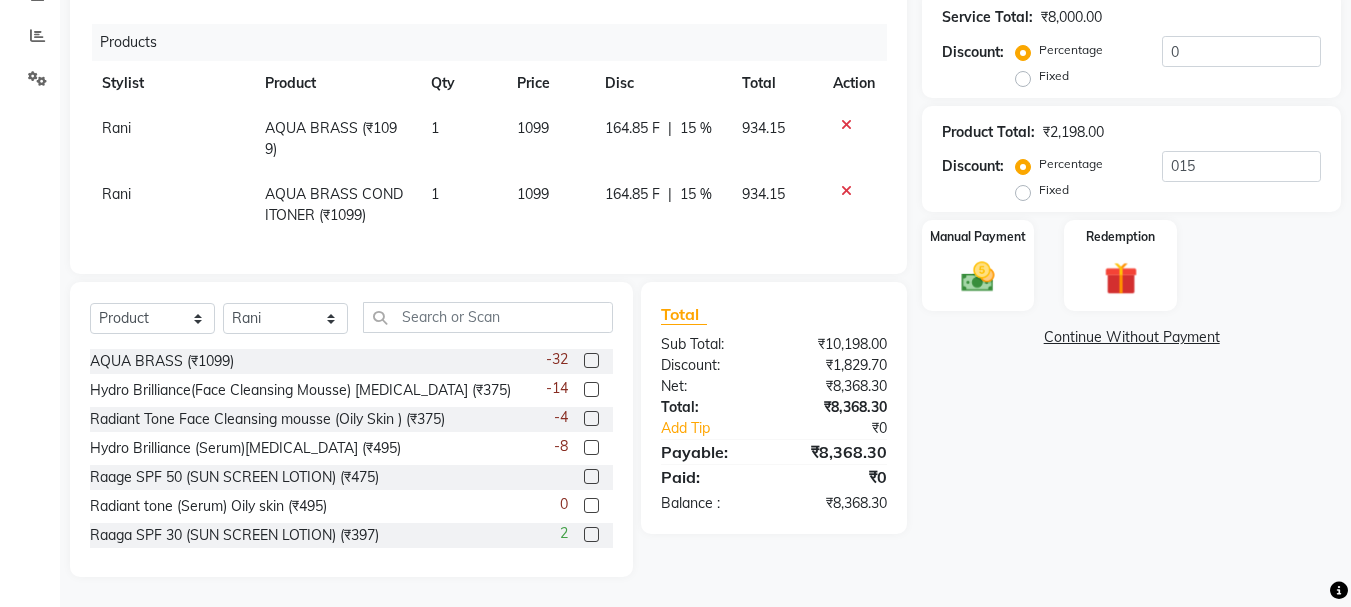 click on "INVOICE PREVIOUS INVOICES Create New   Save   Open Invoices  Client [PHONE_NUMBER] Date [DATE] Invoice Number V/2025 V/[PHONE_NUMBER] Services Stylist Service Qty Price Disc Total Action  [PERSON_NAME]   [PERSON_NAME]   Rani   Salon  NanoPlastia Waist Length  (₹8000)  x Hair Wash & Blow Dry - Hair Wash Shoulder Length (₹350) Hair Wash & Blow Dry - Hair Wash Mid Length (₹400) Hair Wash & Blow Dry - Hair Wash Waist Length (₹500) Blow Dry Only Mid Length (₹250) Blow Dry Only Waist Length (₹400) Hair Wash And Tong Mid Length (₹700) Hair Wash And Blast Dry Mid Length (₹300) Hair Wash And Blast Dry Waist Length (₹500) Hair Wash [DEMOGRAPHIC_DATA] And Styling (₹150) Yellow peel Face Mask (₹400) HAIR FALL TREATMENT (₹2000) Haircut - Fringe Cut ([DEMOGRAPHIC_DATA]) (₹200) Haircut - Hair Cut Below 12 Year (Girl) (₹300) Haircut - Hair Cut  ([DEMOGRAPHIC_DATA]) (₹500) Haircut - Hair Cut  (Boy) (₹200) Haircut - Hair Cut ([DEMOGRAPHIC_DATA]) (₹300) [MEDICAL_DATA] peel wax (₹100) [PERSON_NAME]- Styling (₹150) [PERSON_NAME] -Shaving (₹150) [PERSON_NAME] - Color (₹400)" 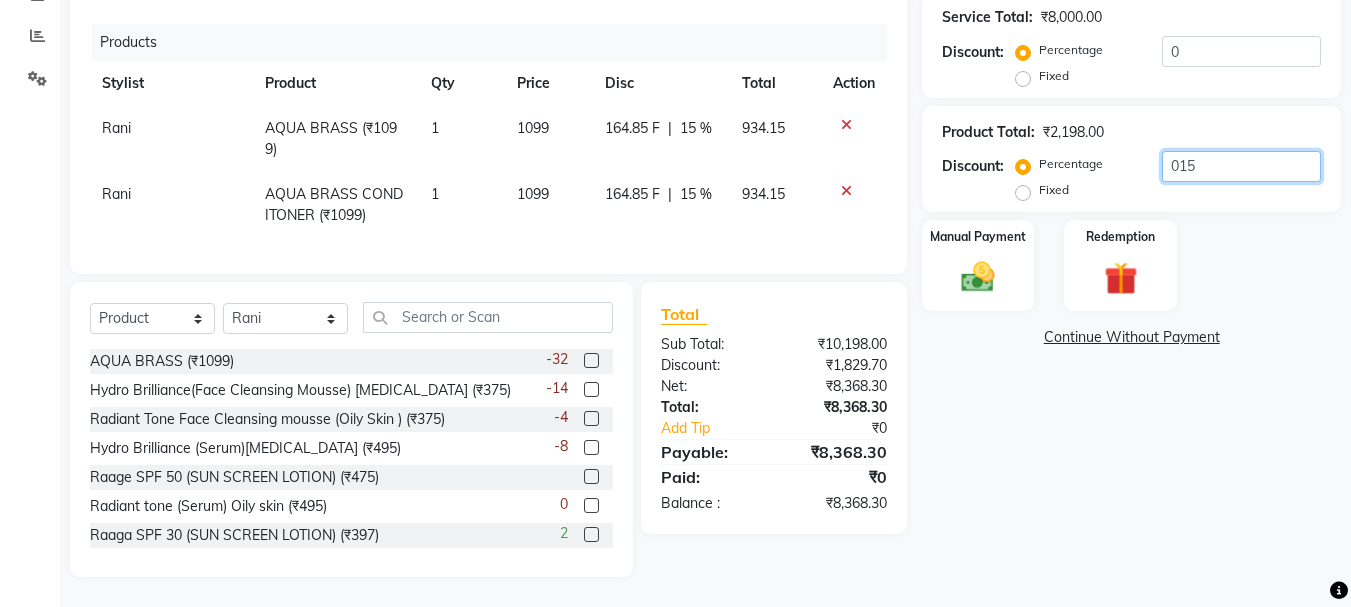 click on "015" 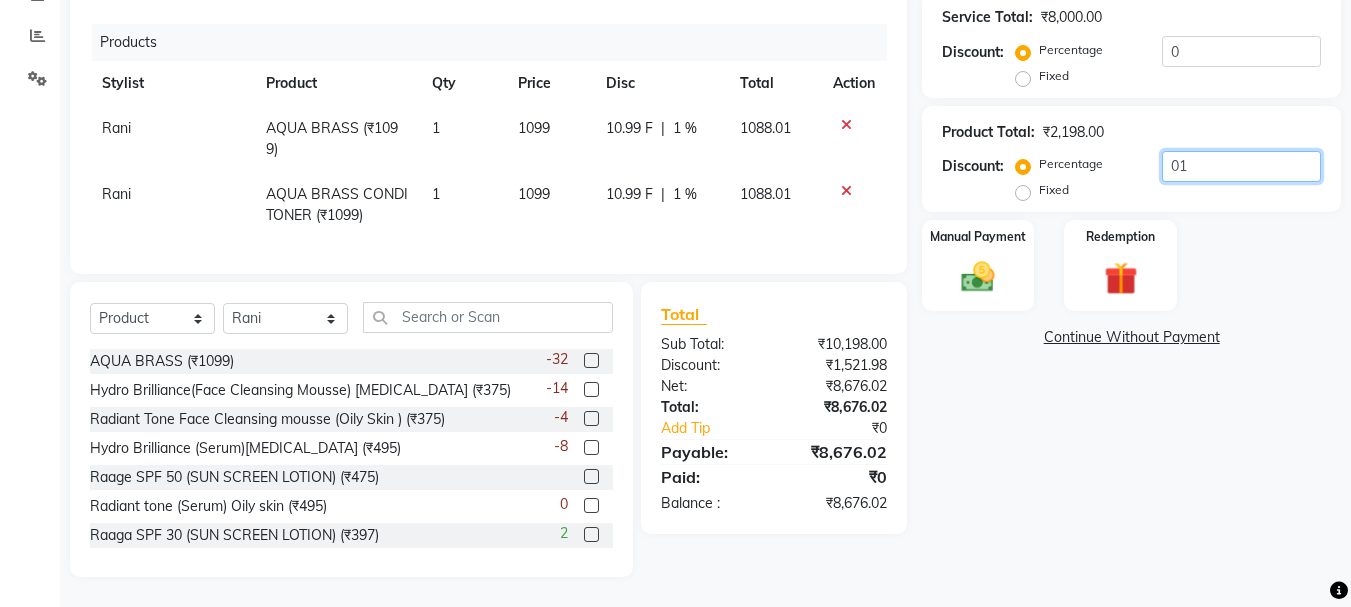 type on "0" 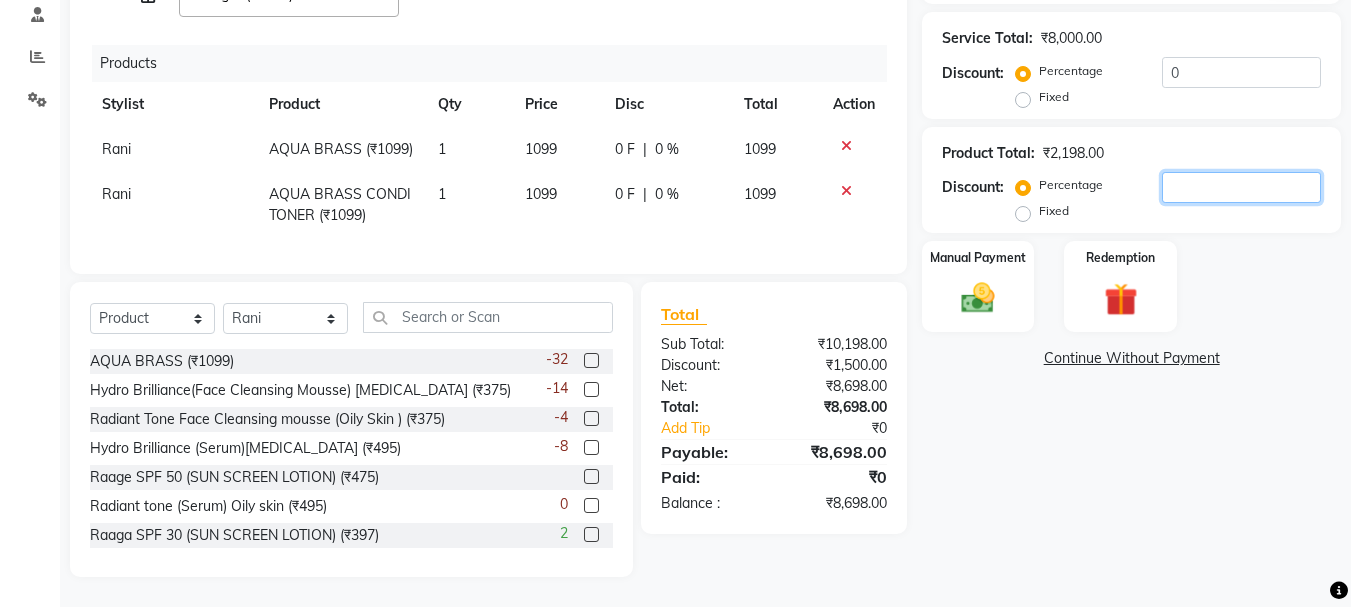 type 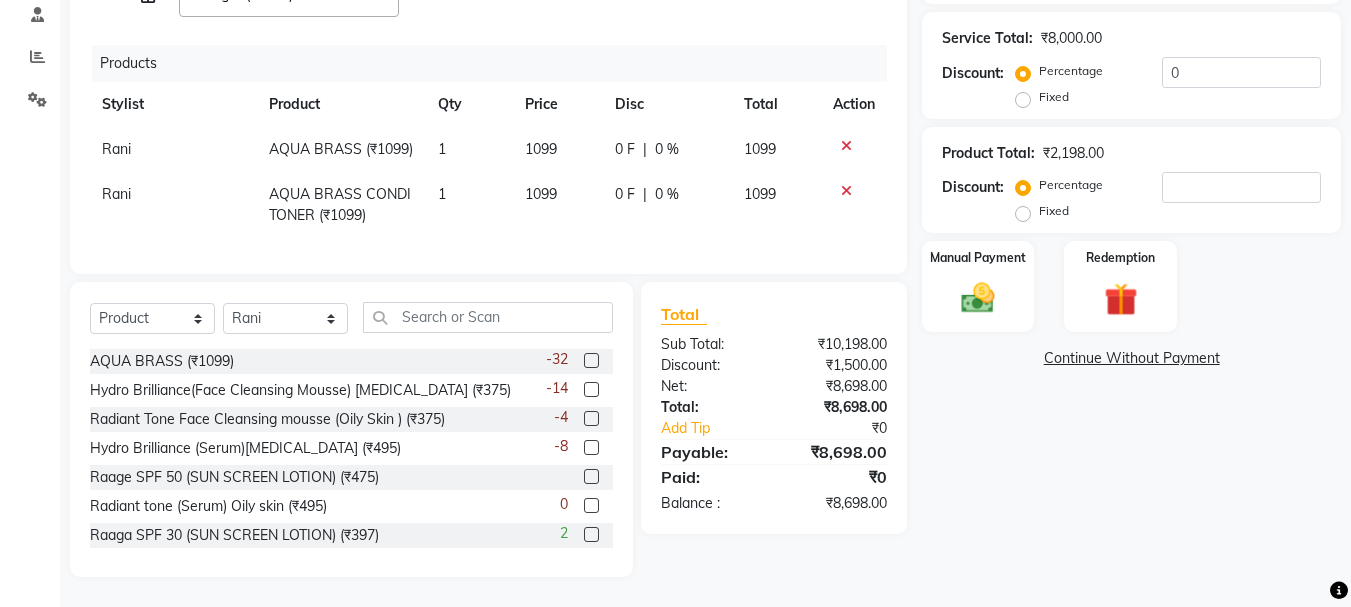 click on "0 %" 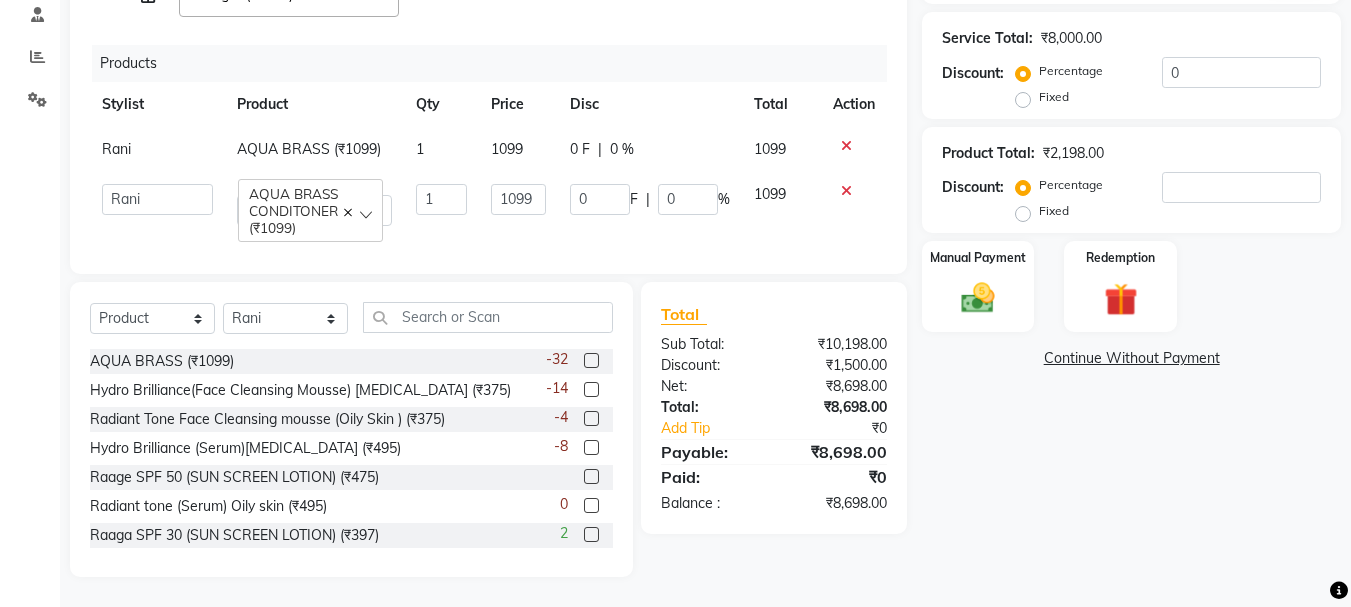 scroll, scrollTop: 401, scrollLeft: 0, axis: vertical 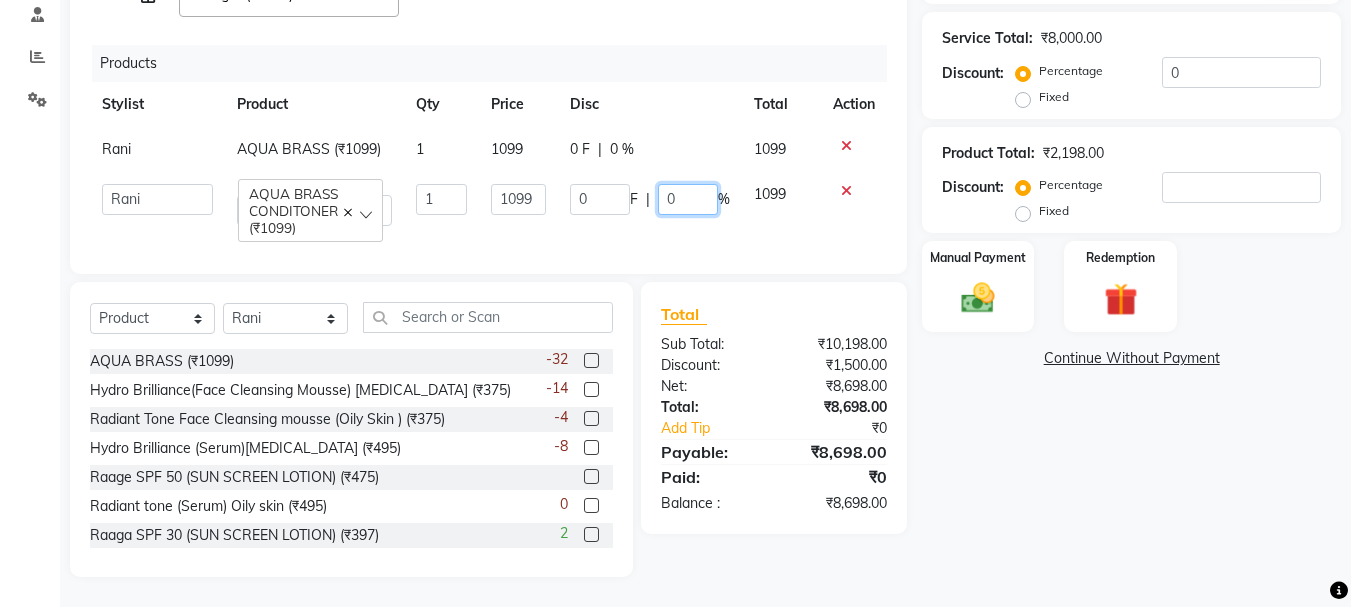 click on "0" 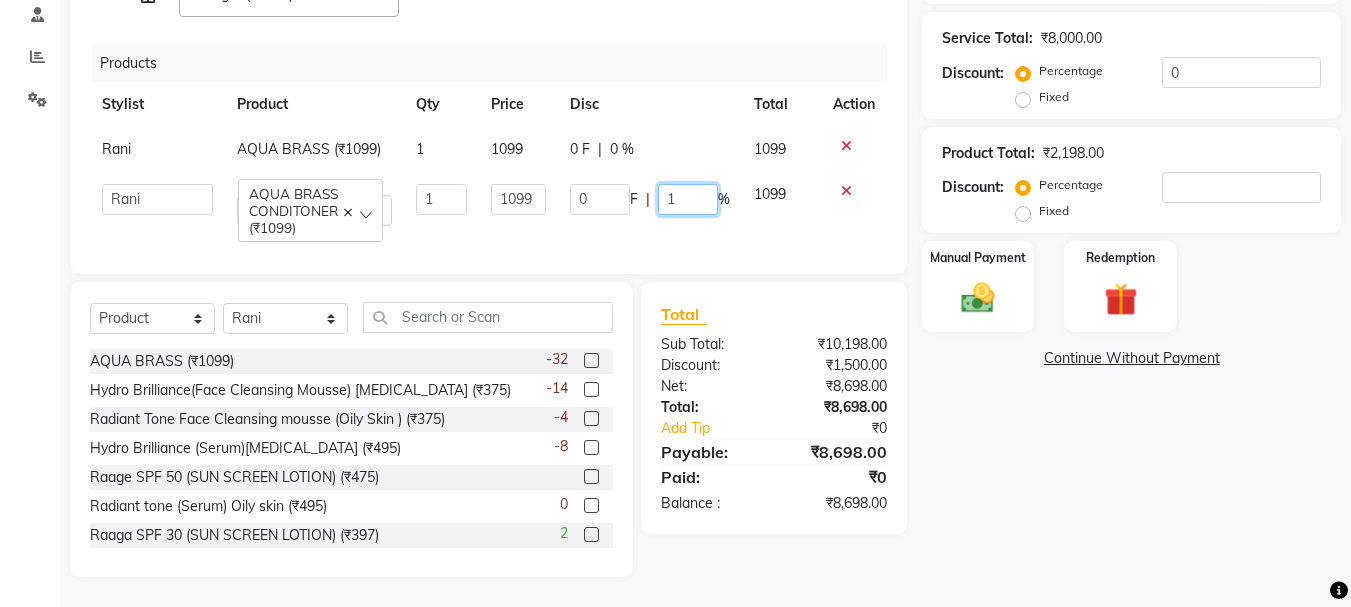 type on "15" 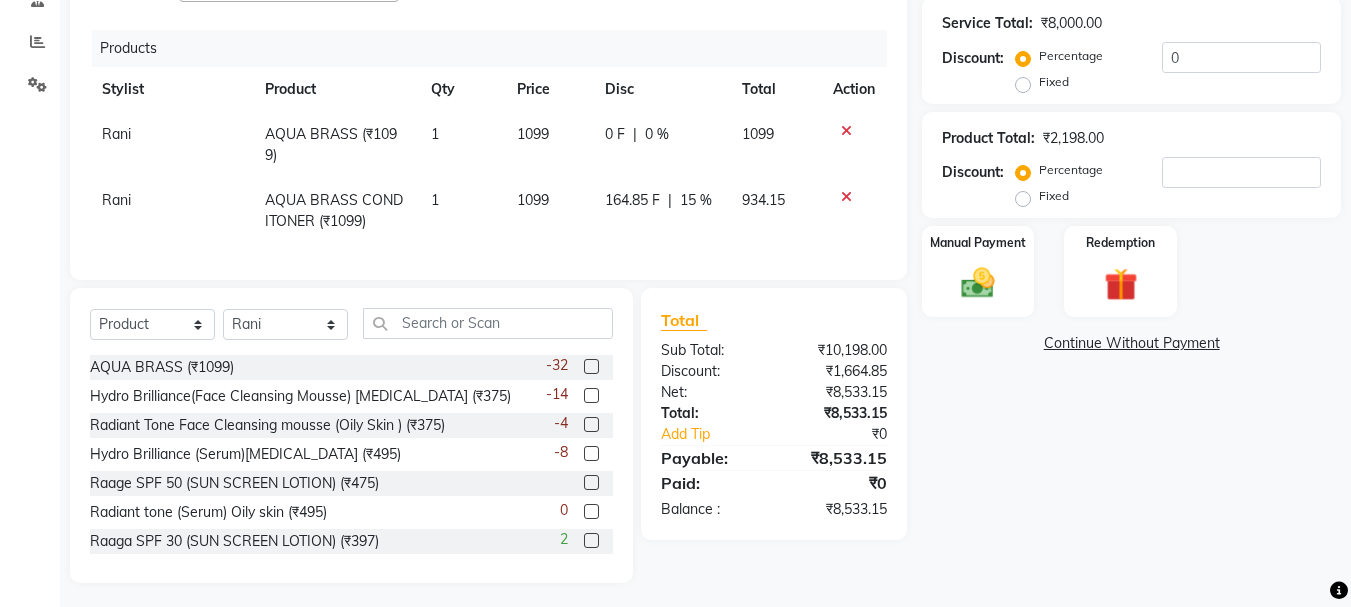 click on "164.85 F | 15 %" 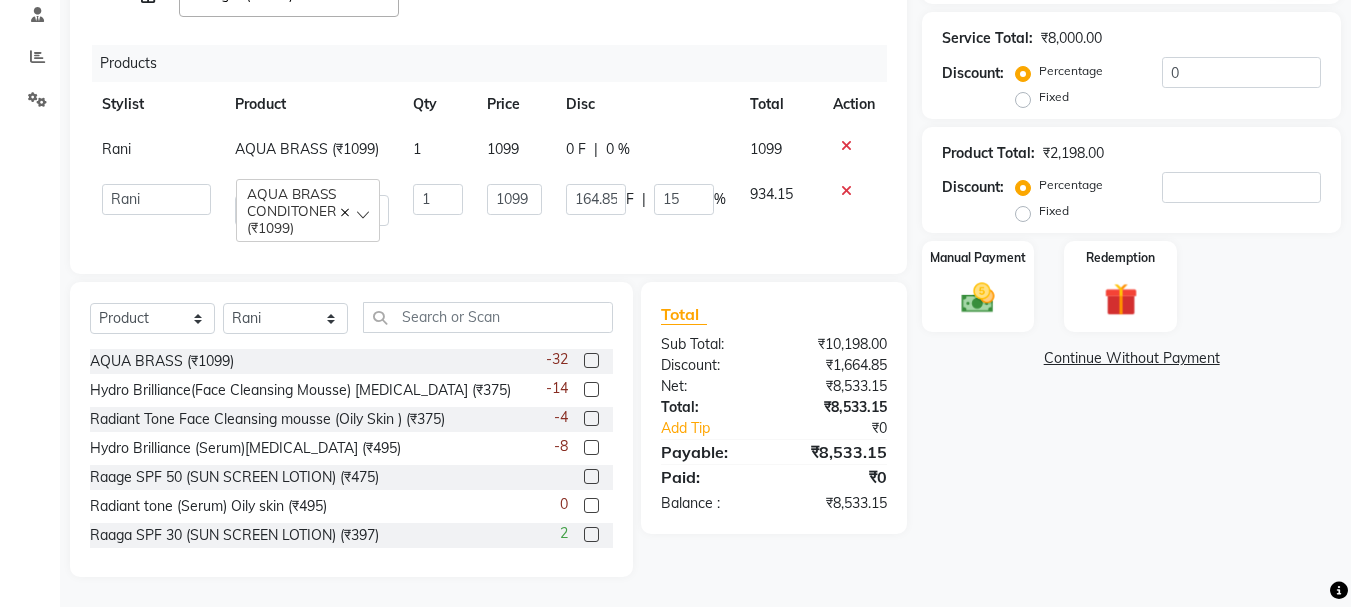 click on "0 %" 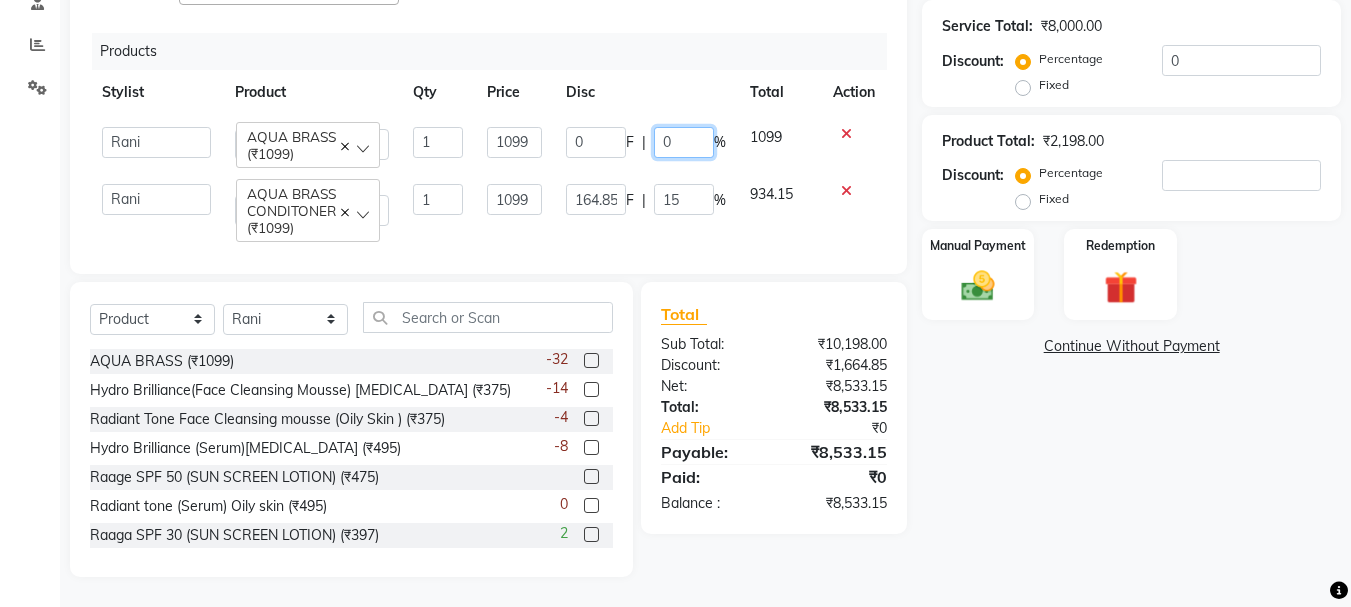 click on "0" 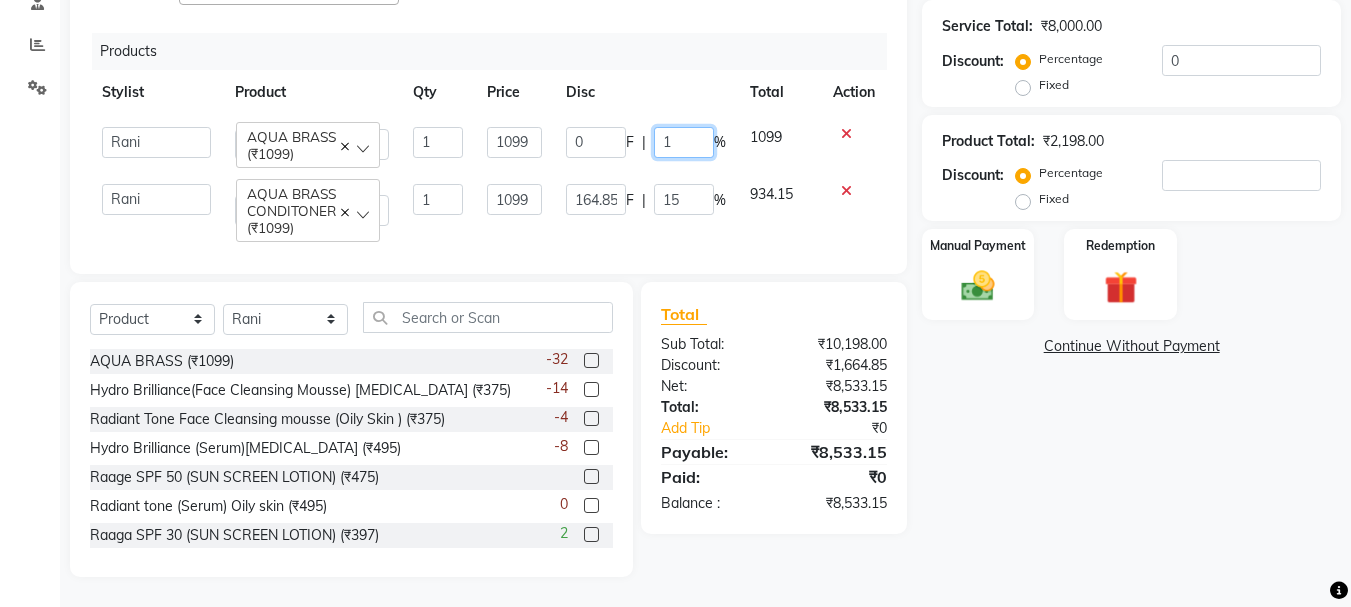 type on "15" 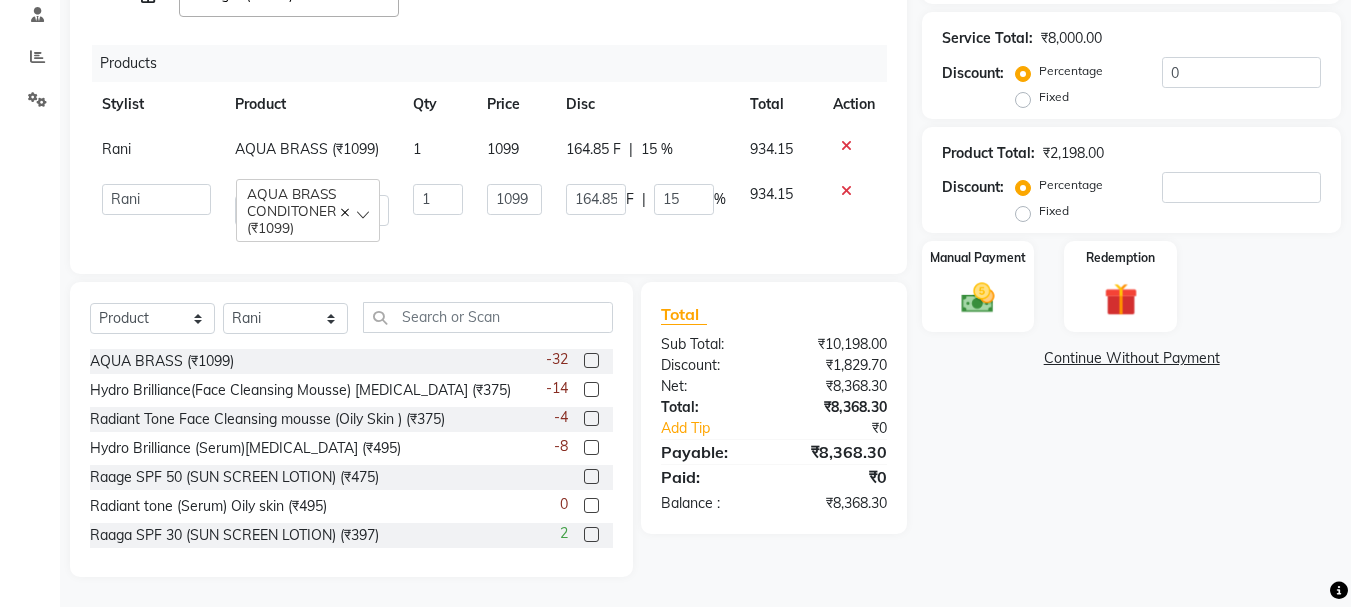 click on "Name: Pooja  Membership:  No Active Membership  Total Visits:   Card on file:  0 Last Visit:   - Points:   0  Coupon Code Apply Service Total:  ₹8,000.00  Discount:  Percentage   Fixed  0 Product Total:  ₹2,198.00  Discount:  Percentage   Fixed  Manual Payment Redemption  Continue Without Payment" 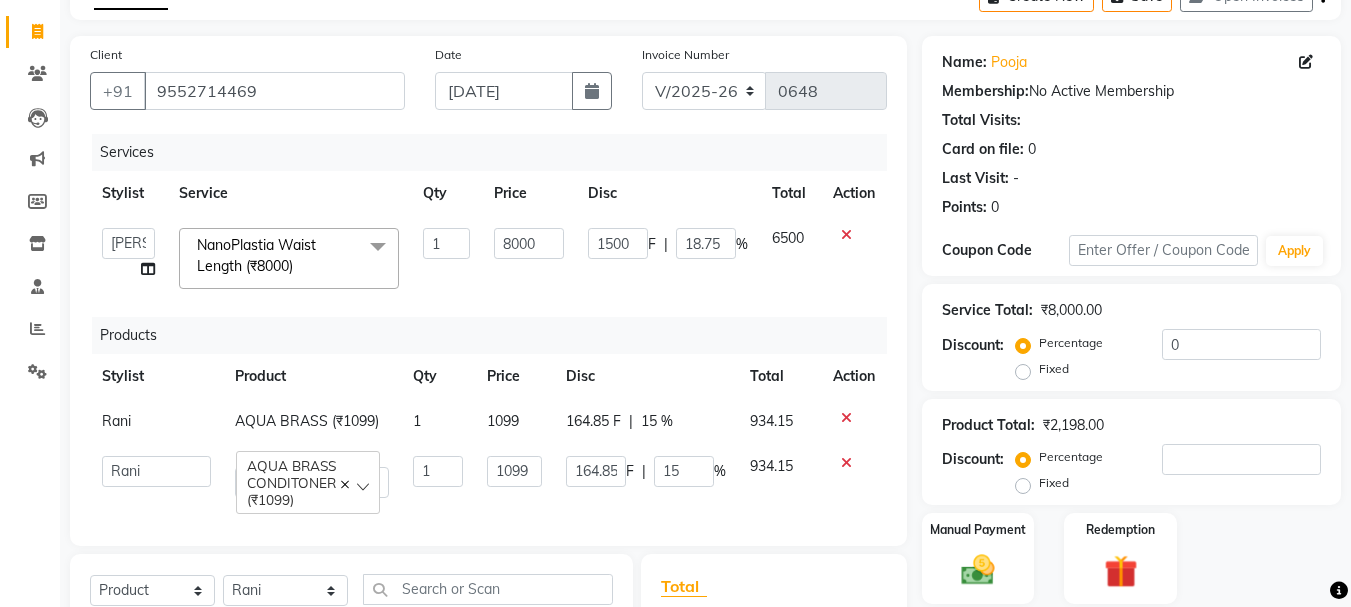 scroll, scrollTop: 401, scrollLeft: 0, axis: vertical 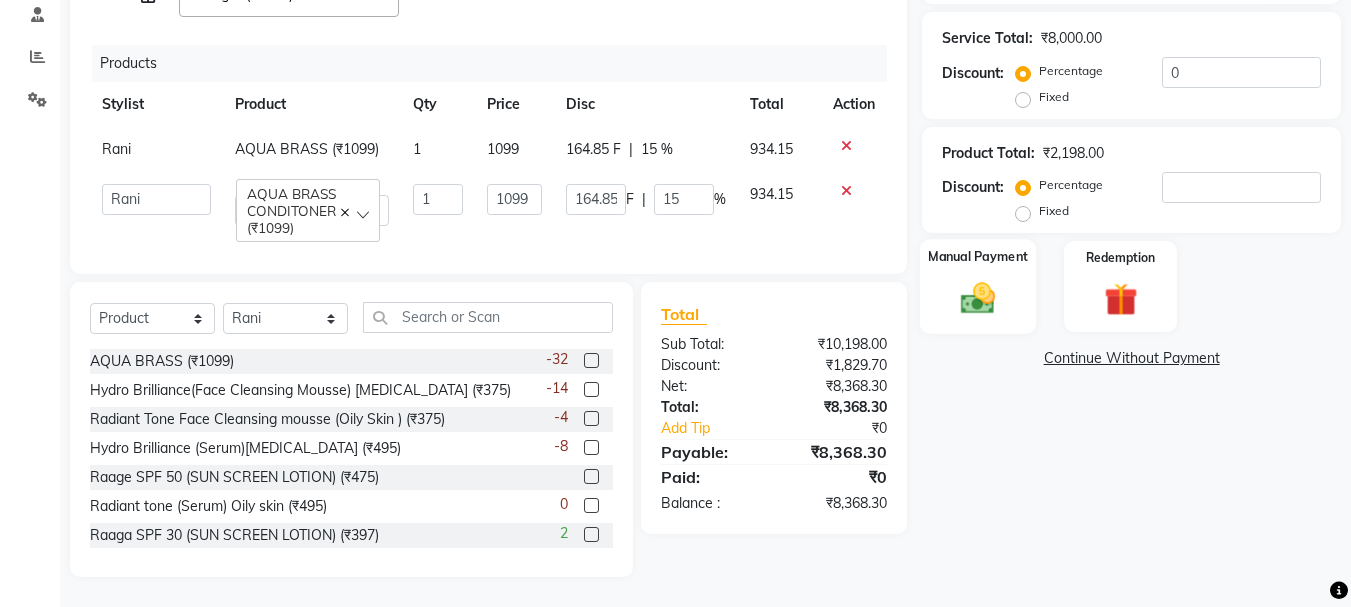 click on "Manual Payment" 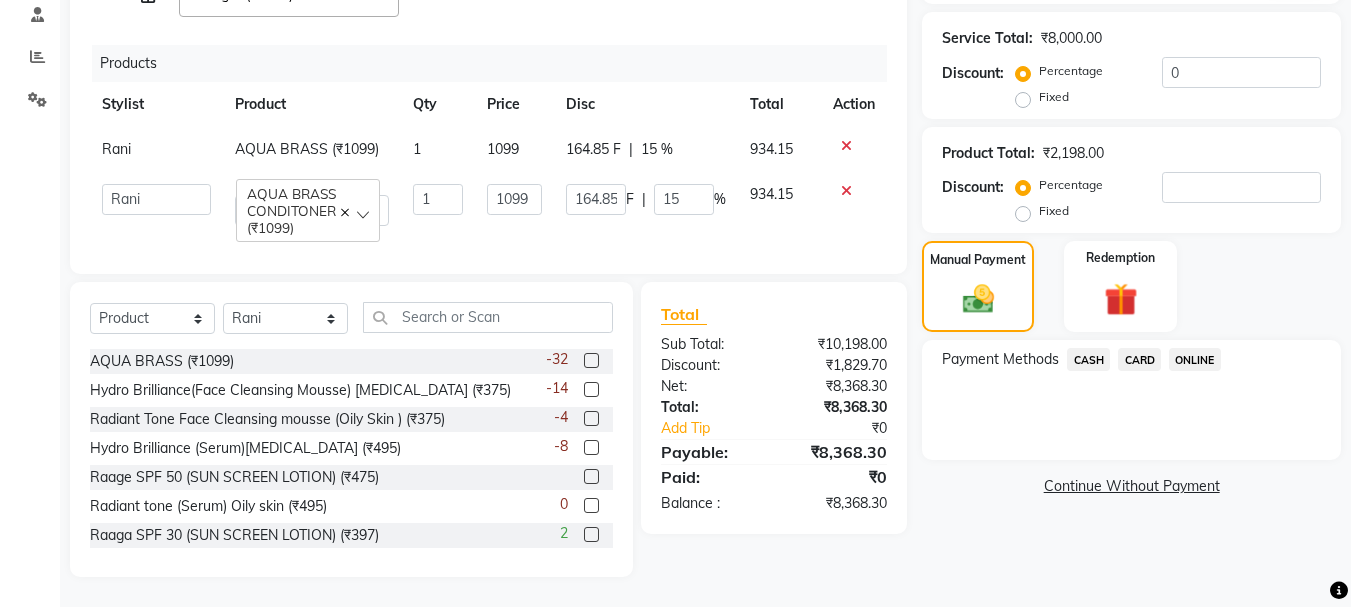 click on "ONLINE" 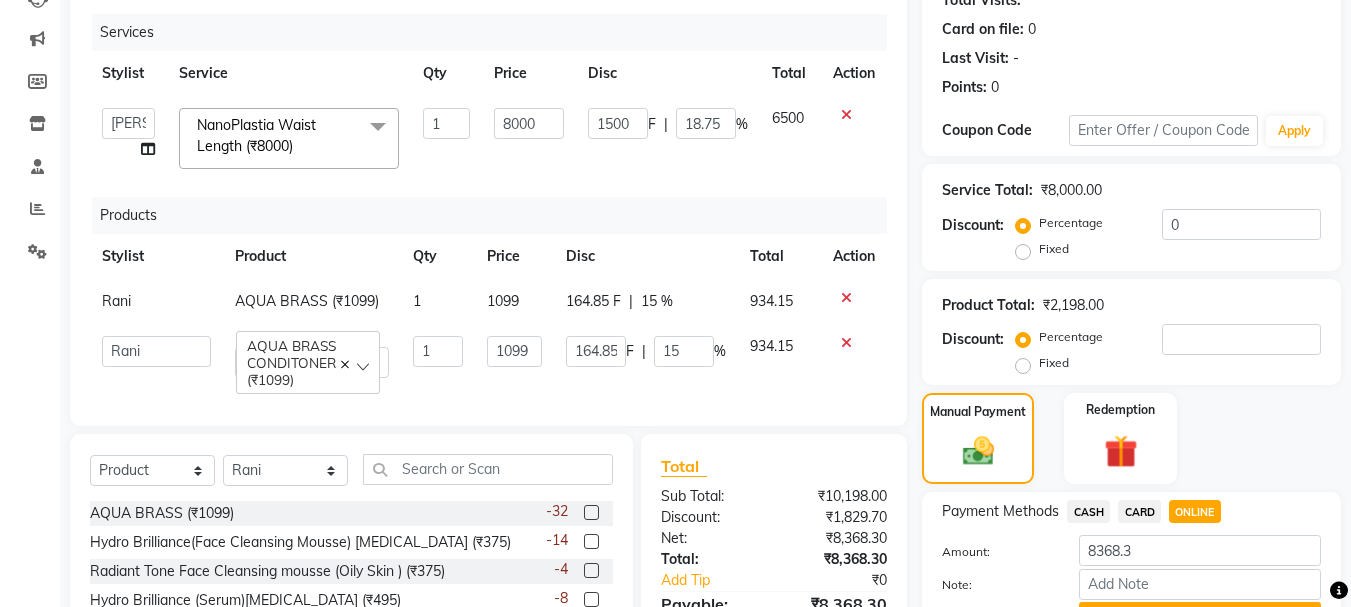 scroll, scrollTop: 401, scrollLeft: 0, axis: vertical 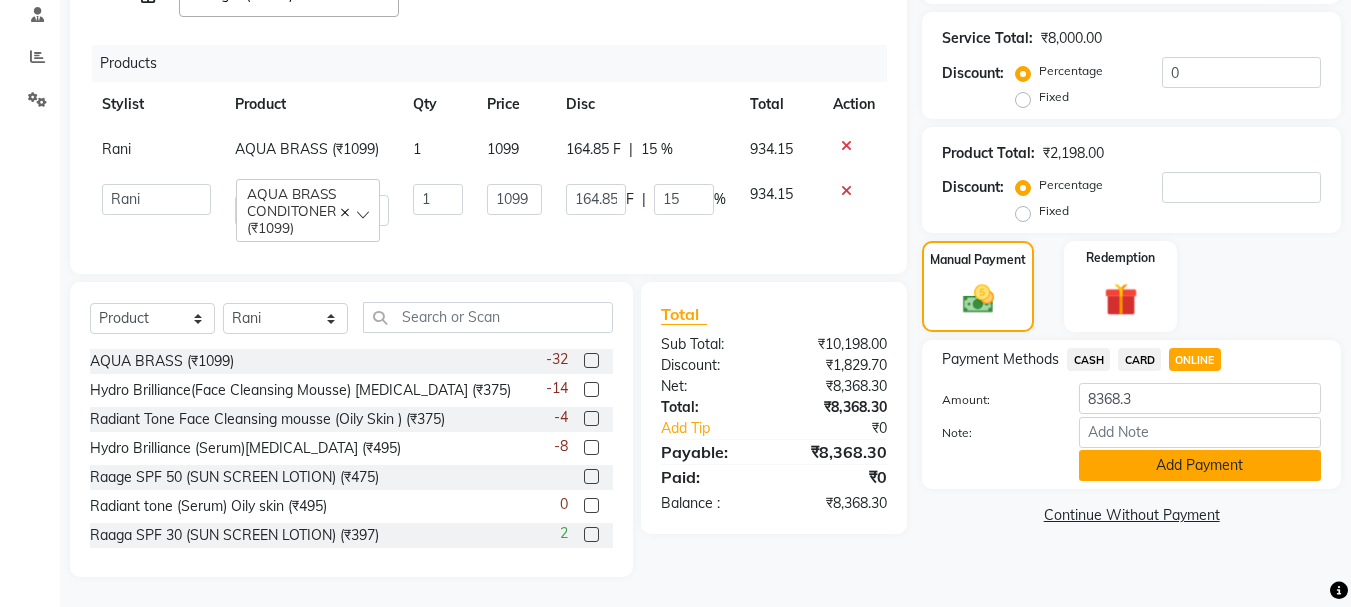 click on "Add Payment" 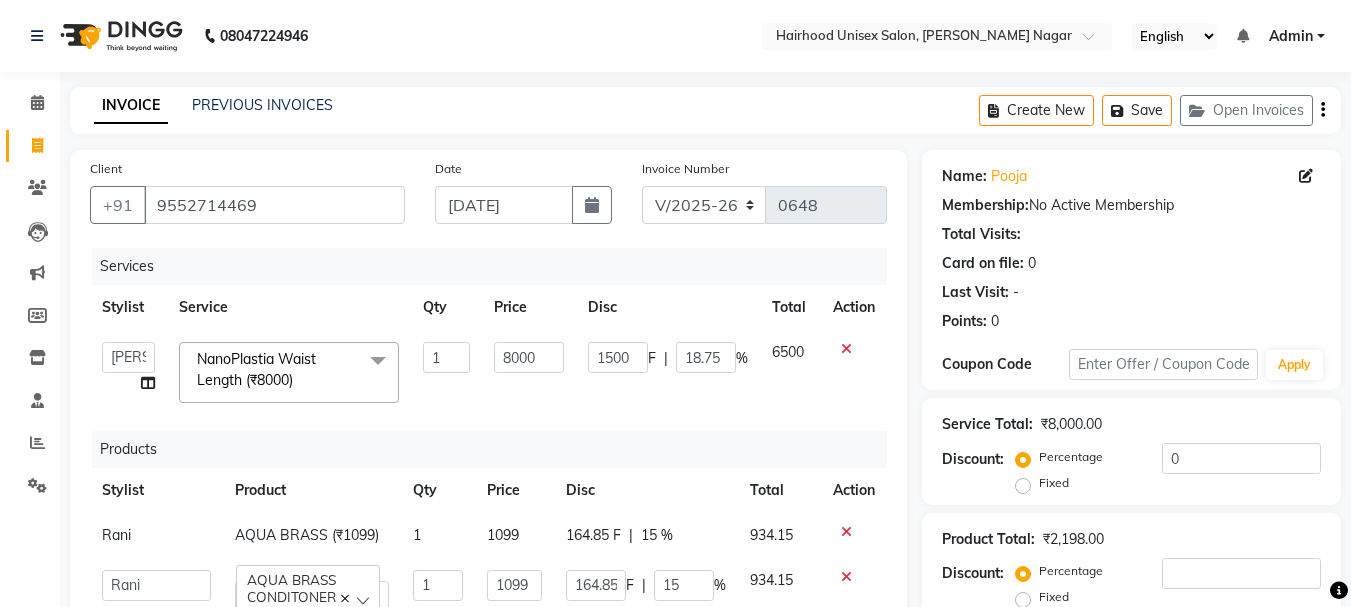 scroll, scrollTop: 423, scrollLeft: 0, axis: vertical 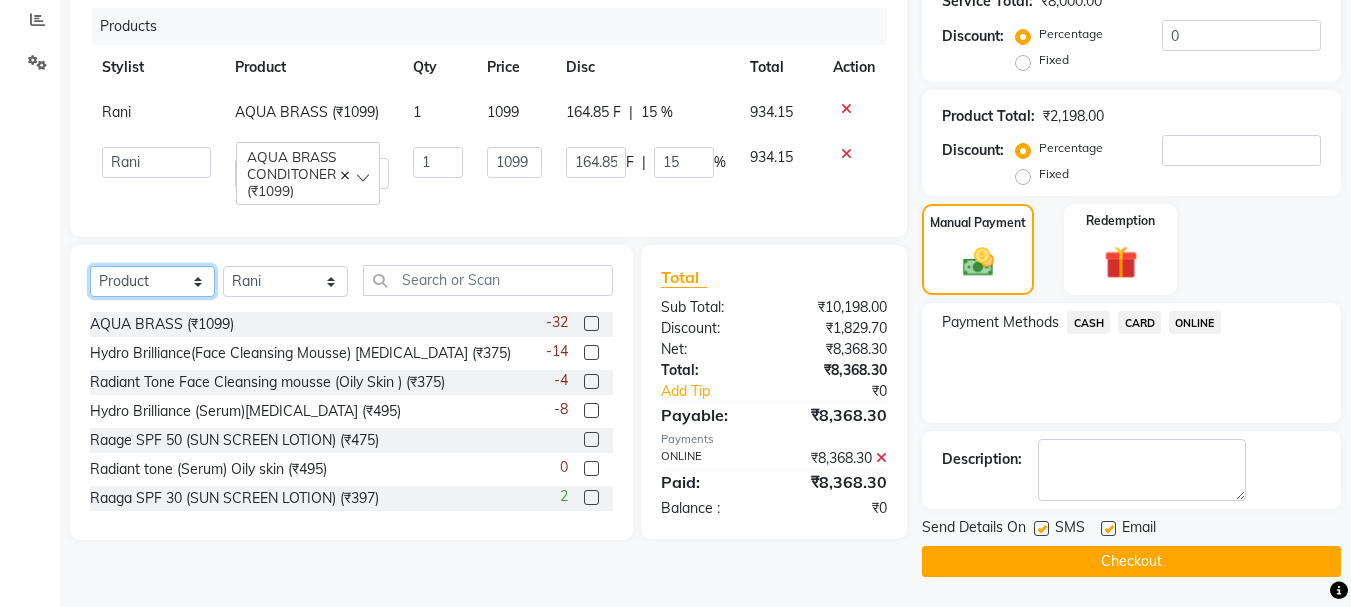 click on "Select  Service  Product  Membership  Package Voucher Prepaid Gift Card" 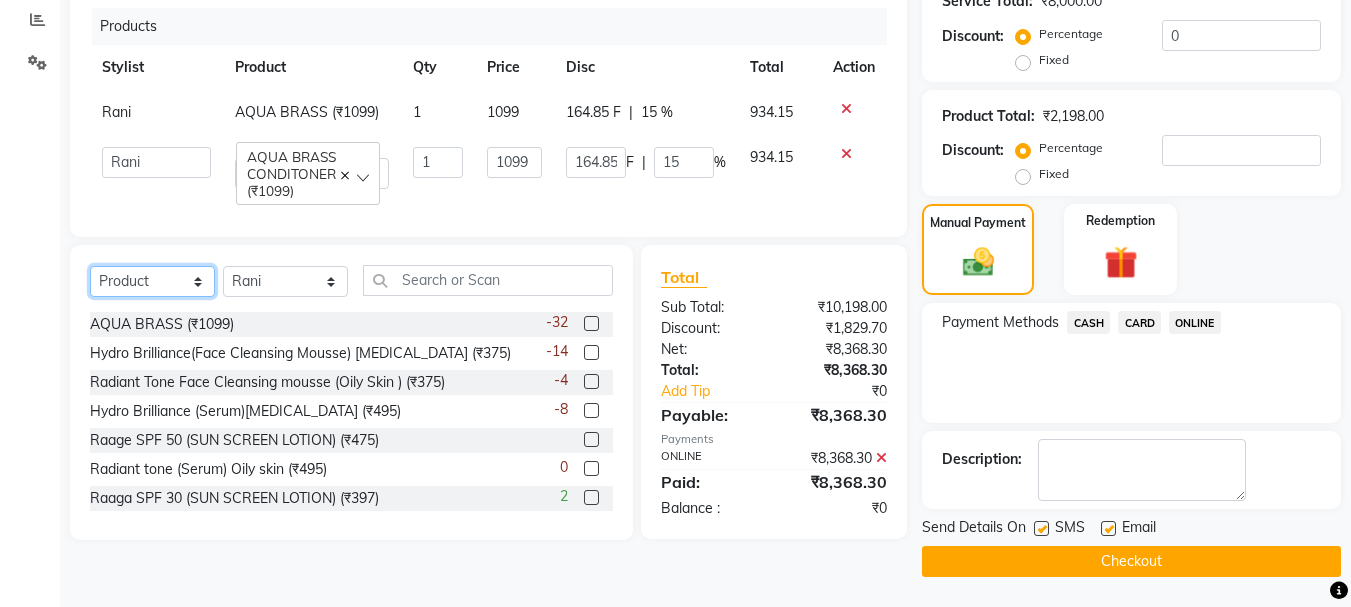 select on "service" 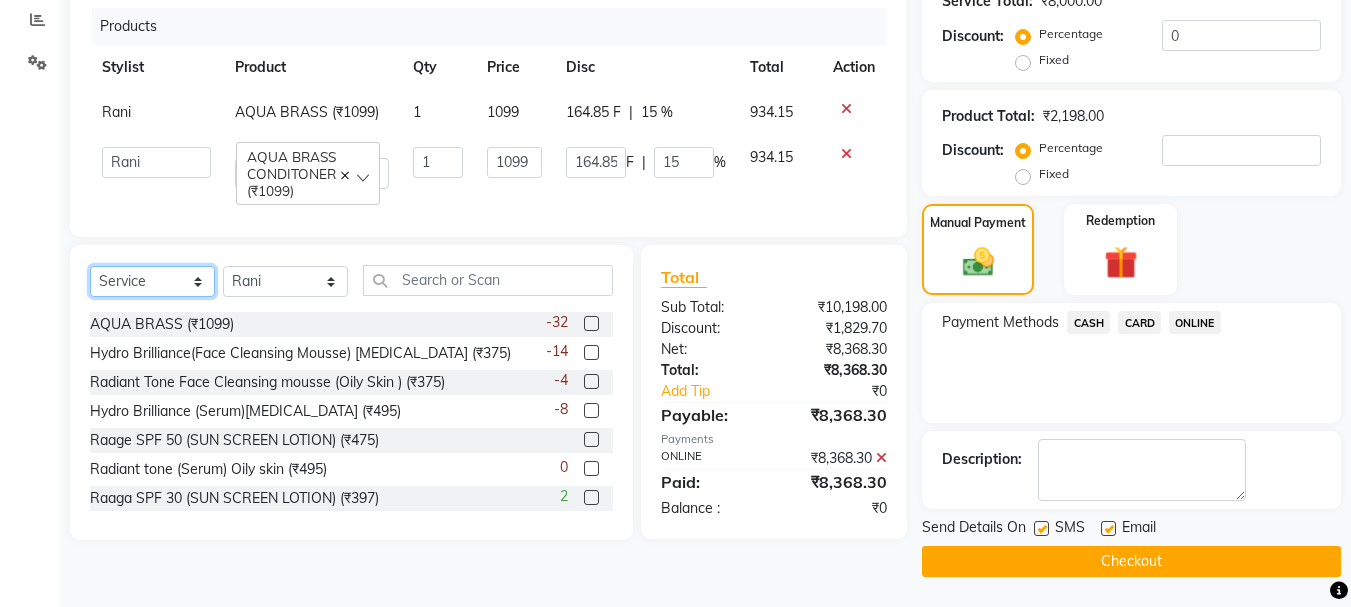 click on "Select  Service  Product  Membership  Package Voucher Prepaid Gift Card" 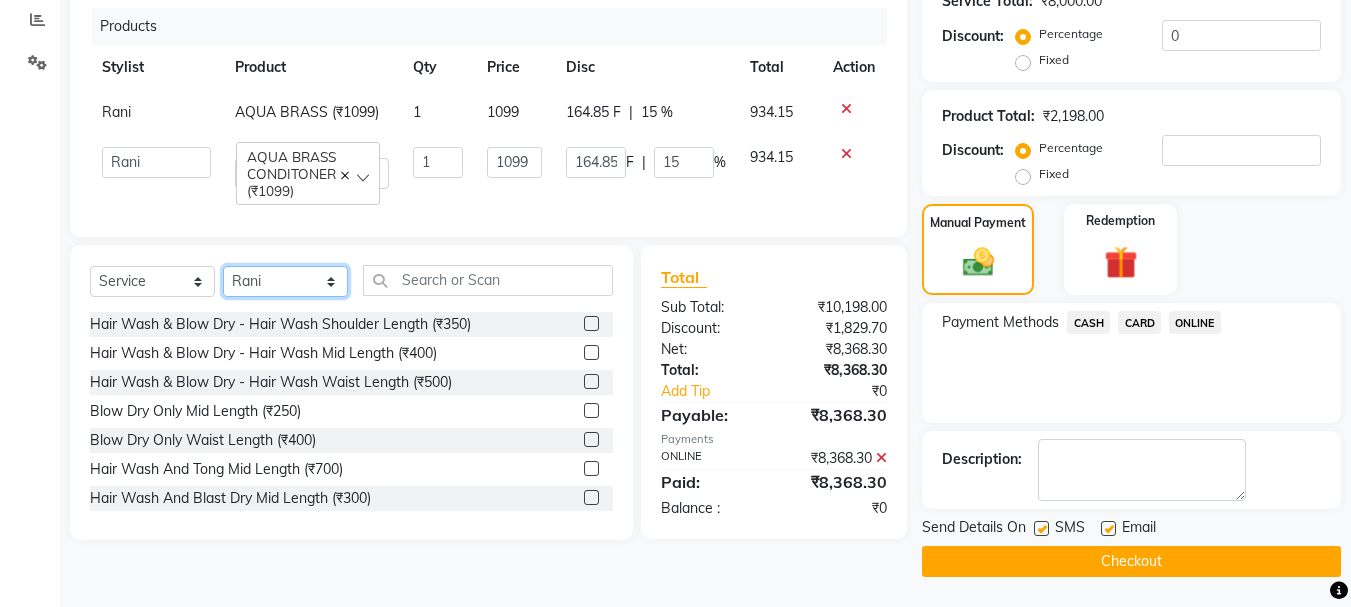 click on "Select Stylist [PERSON_NAME] [PERSON_NAME] Rani Salon" 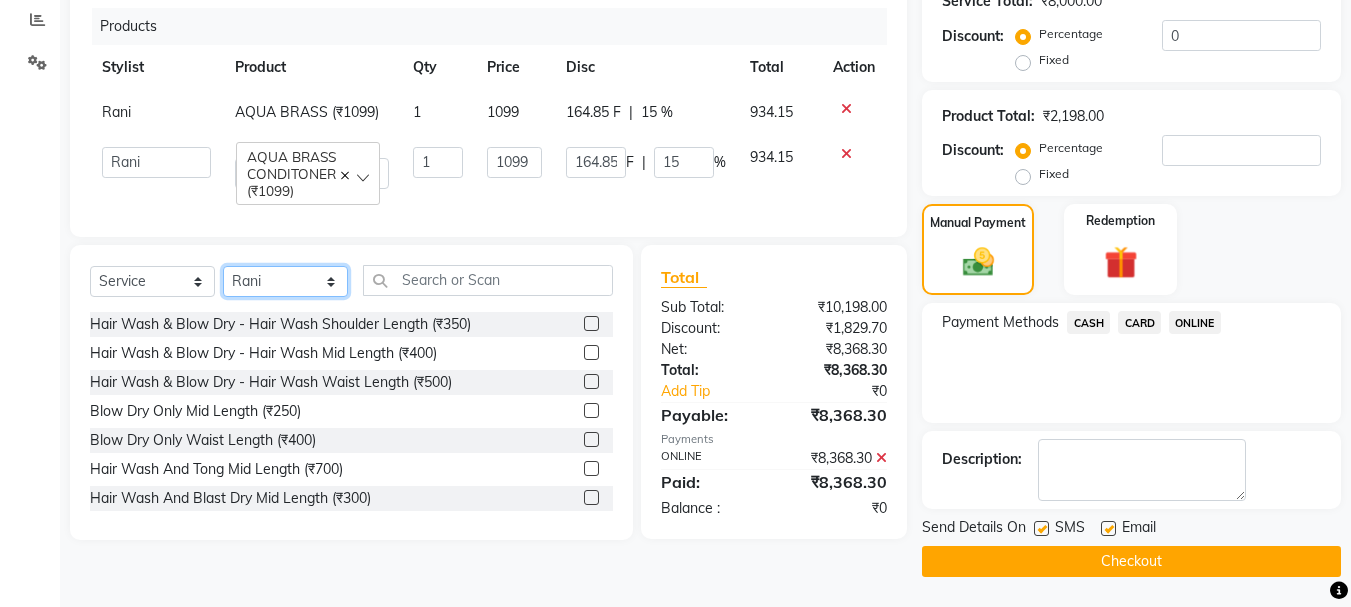 select on "12325" 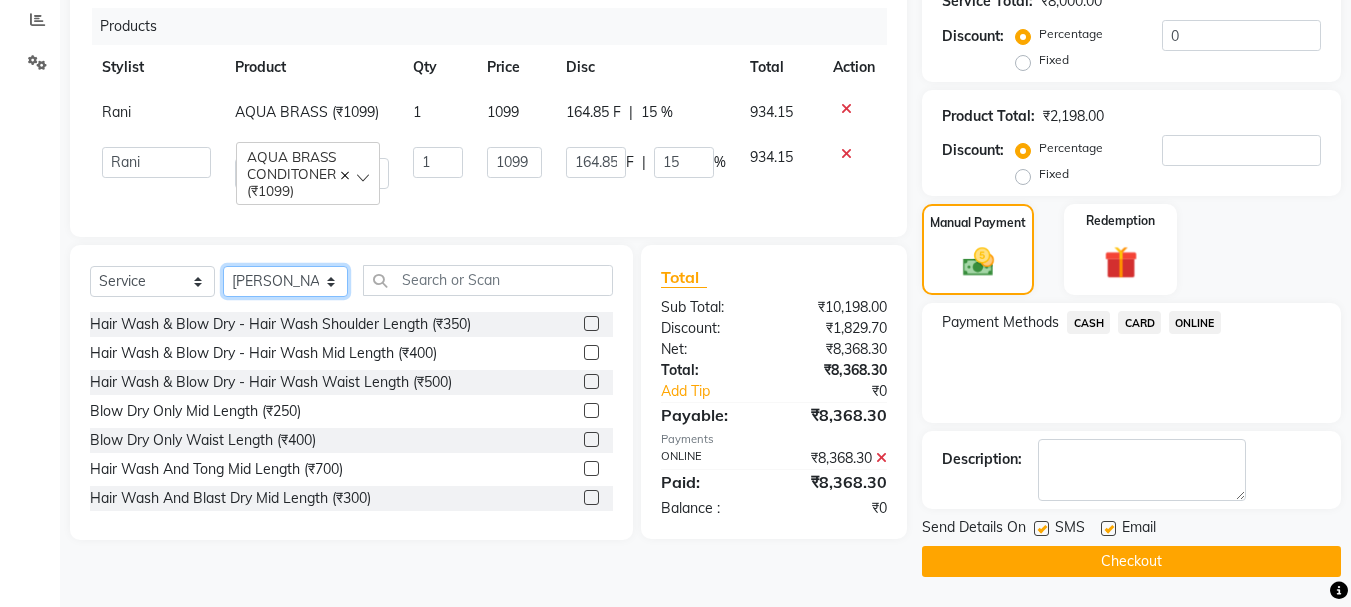 click on "Select Stylist [PERSON_NAME] [PERSON_NAME] Rani Salon" 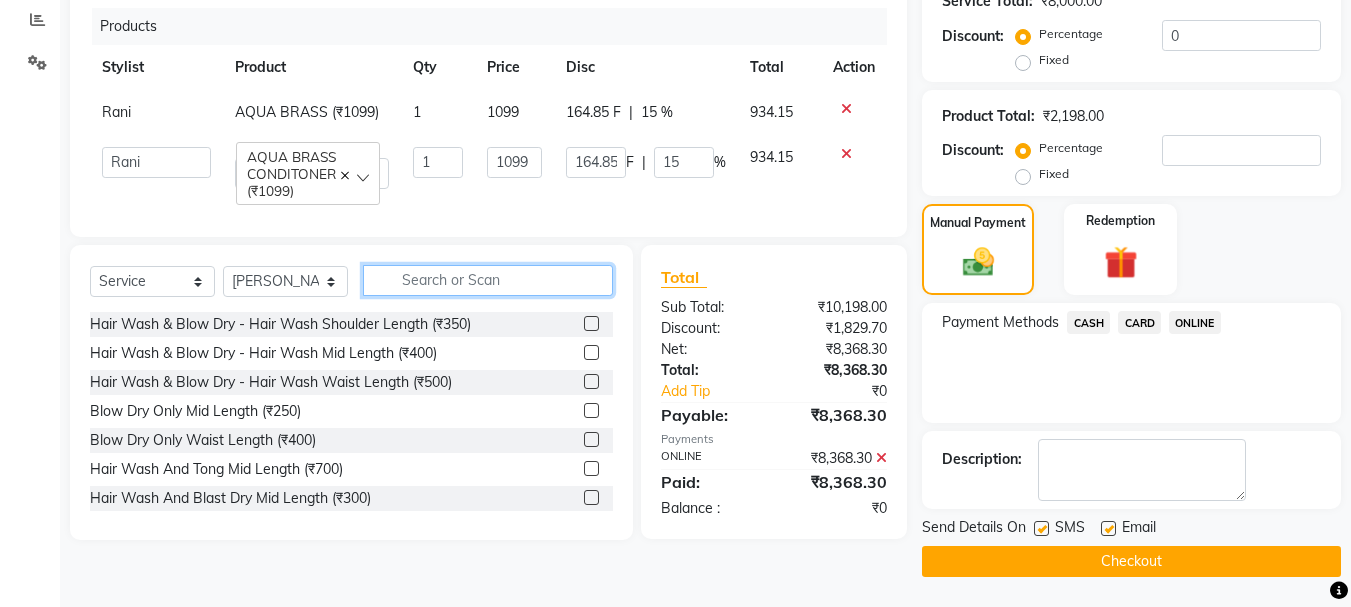 click 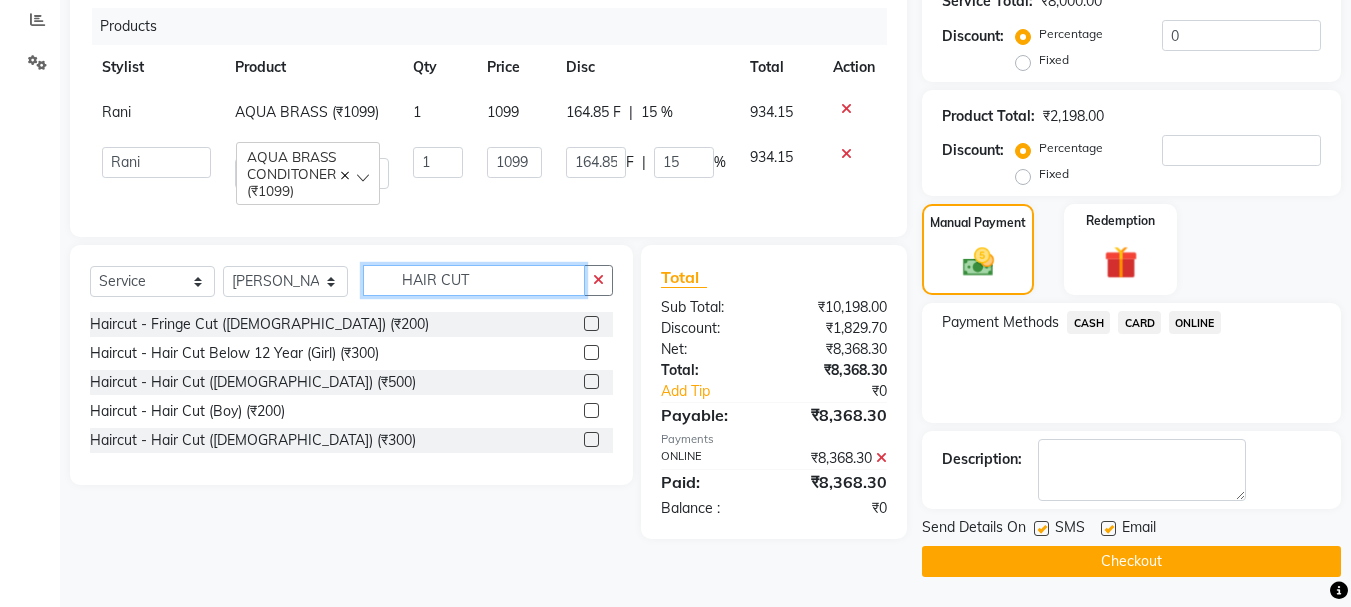 type on "HAIR CUT" 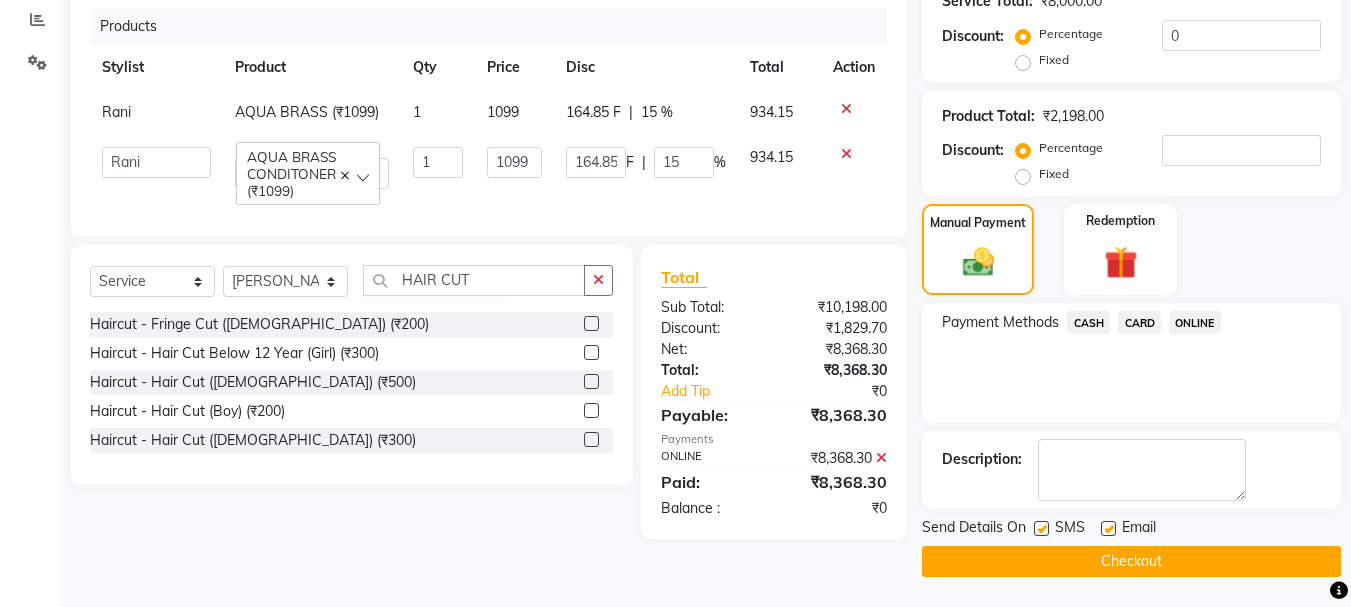 click 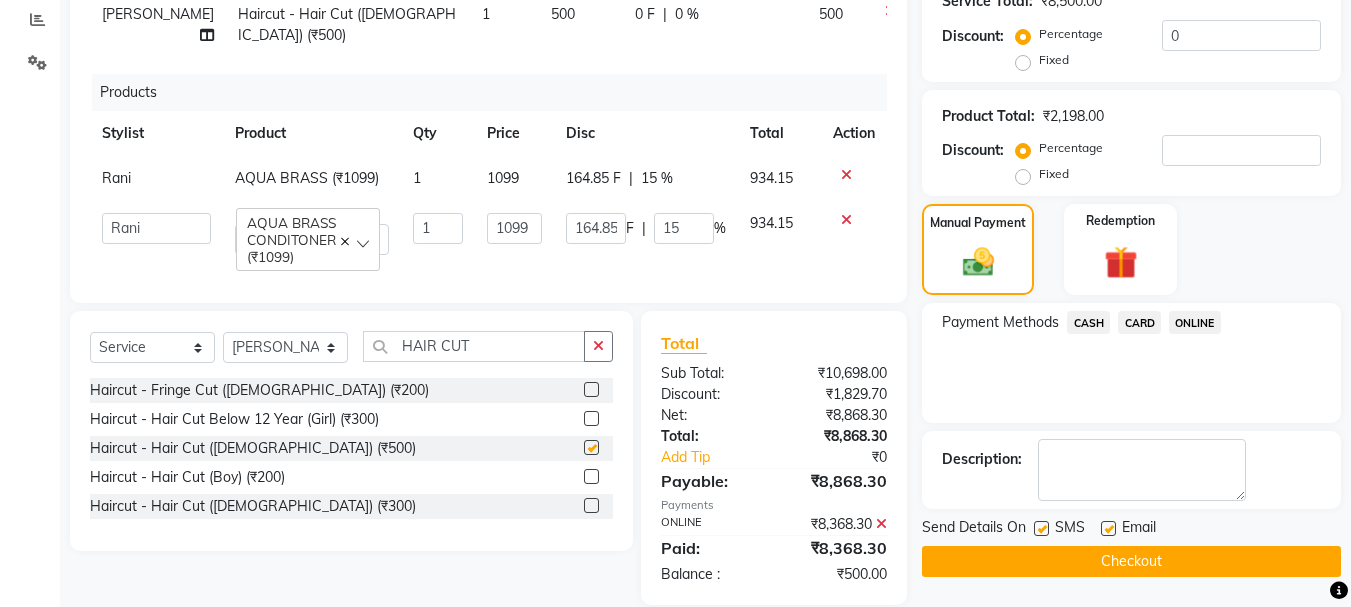 checkbox on "false" 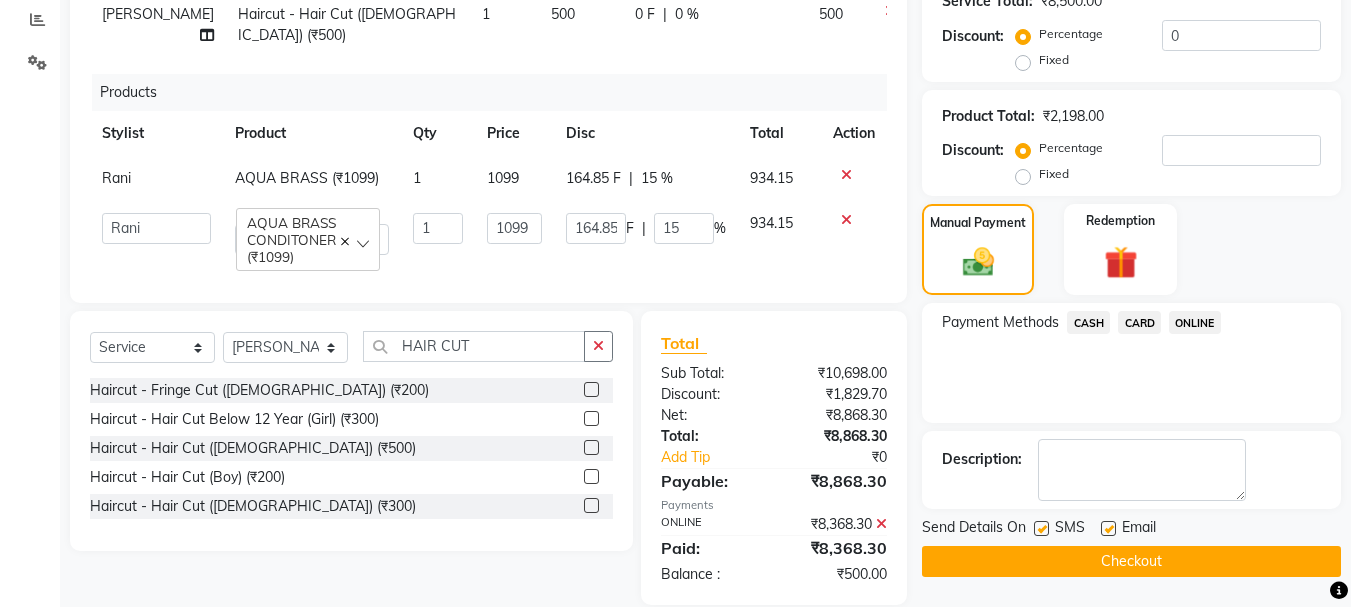 scroll, scrollTop: 43, scrollLeft: 0, axis: vertical 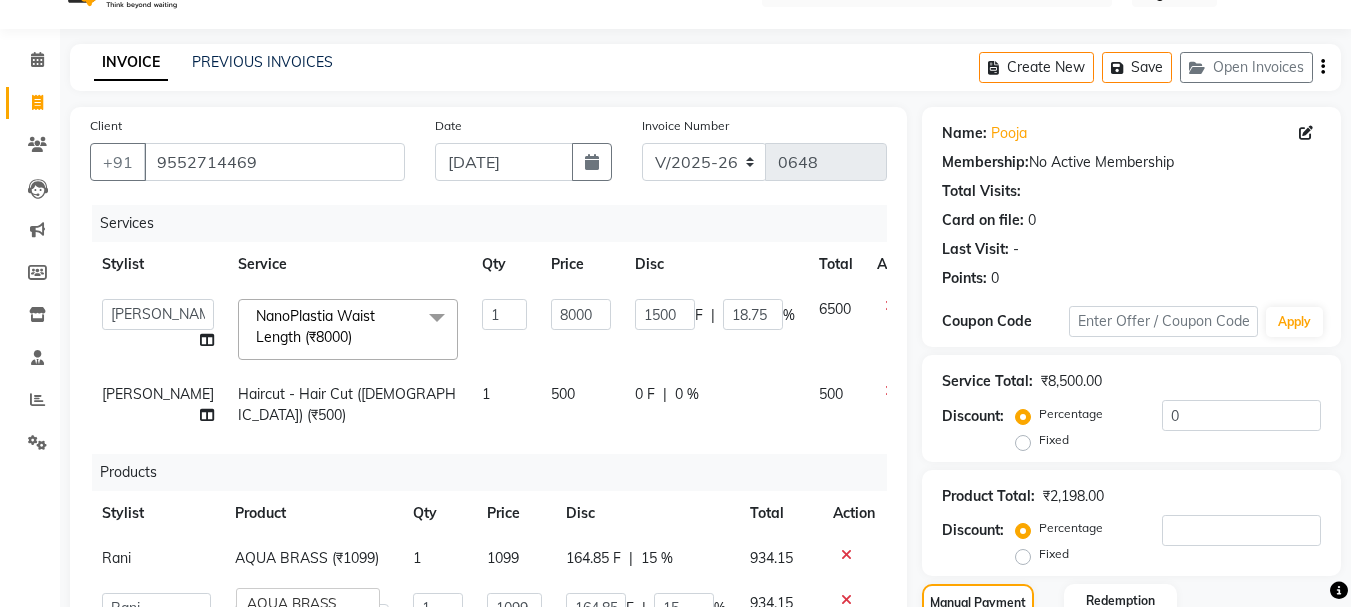 click on "500" 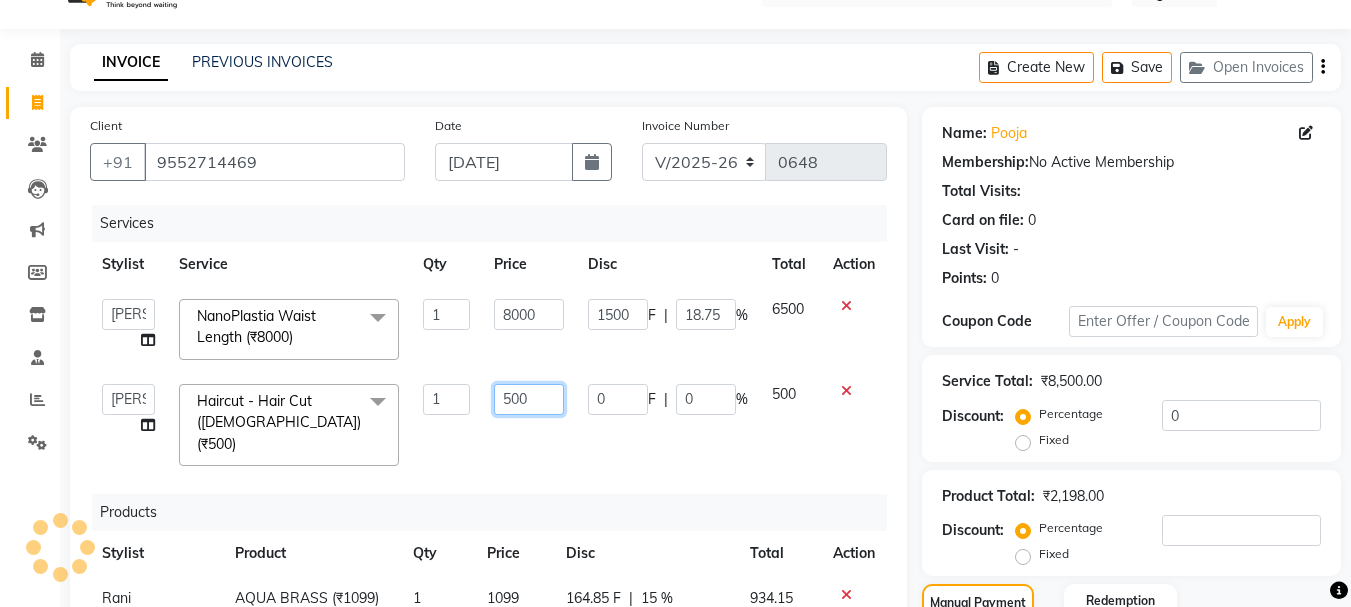 click on "500" 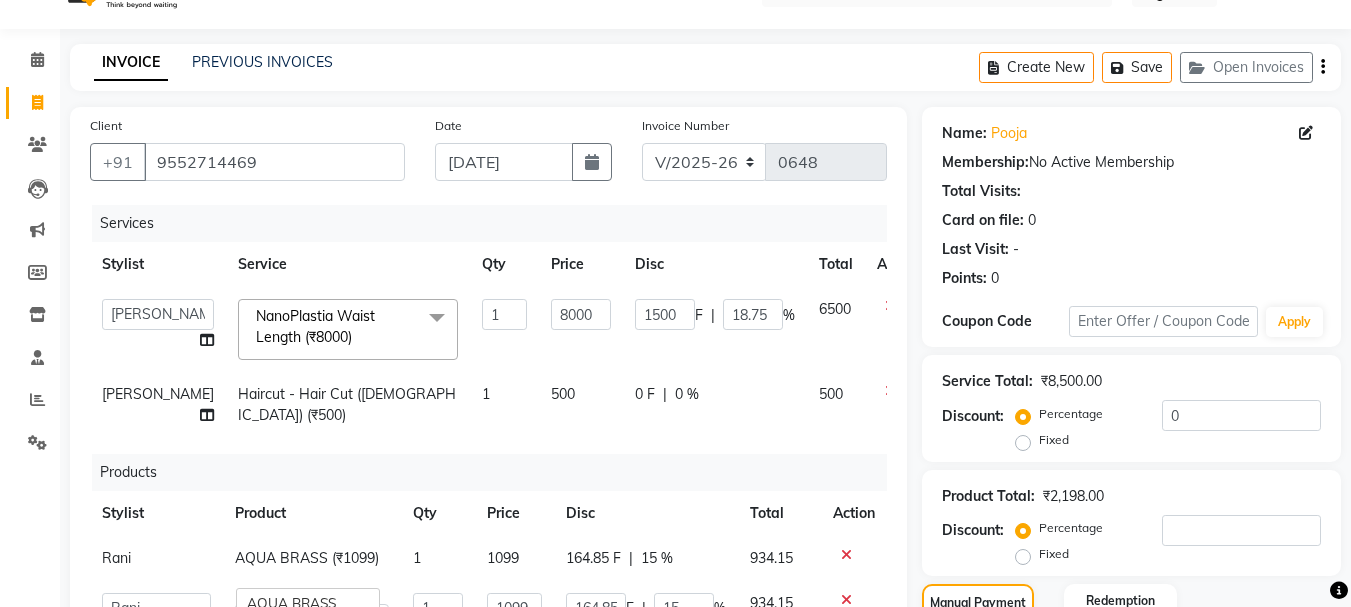 click on "0 F | 0 %" 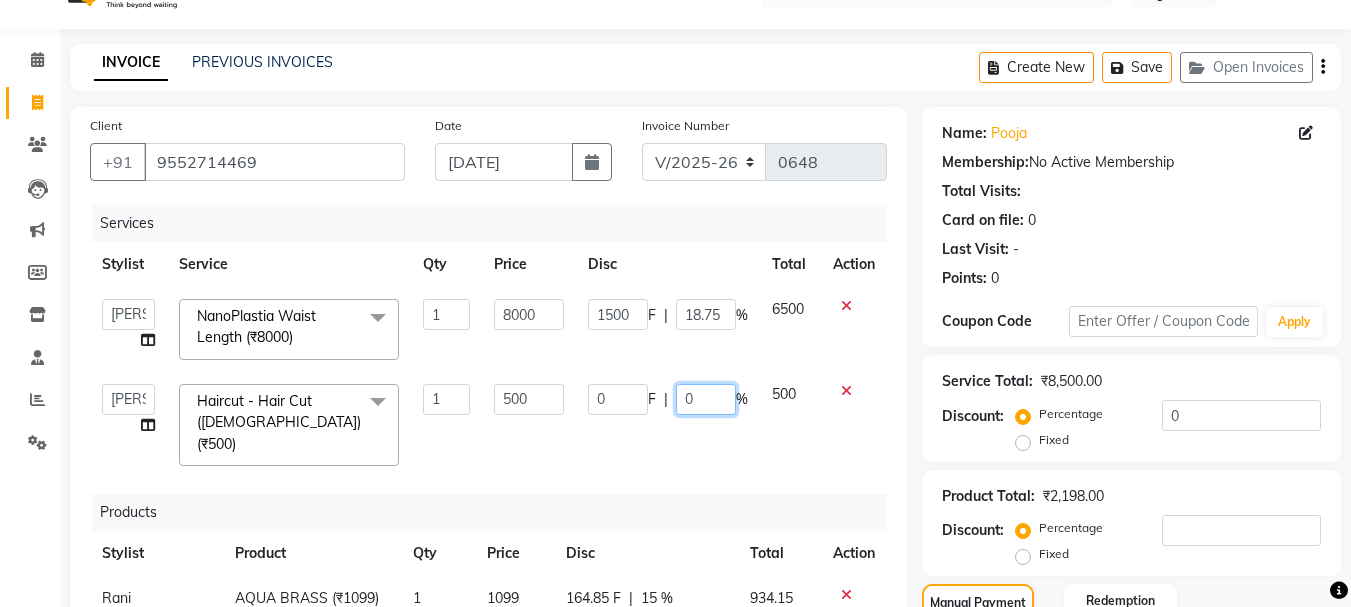 click on "0" 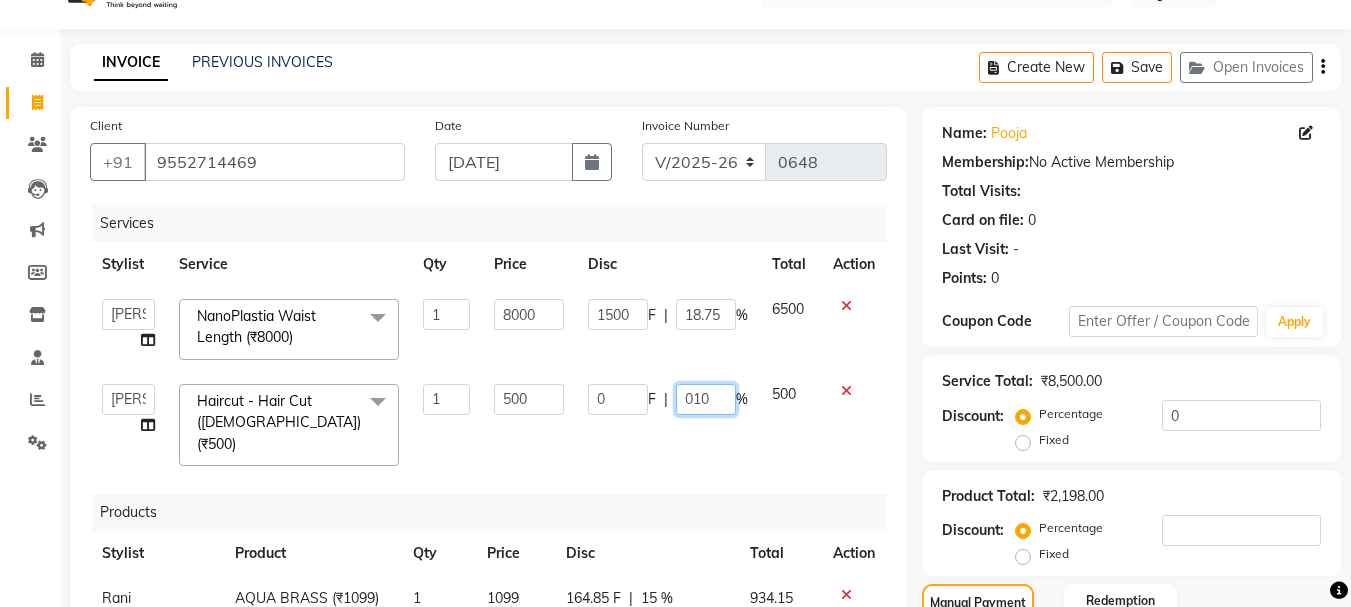 type on "0100" 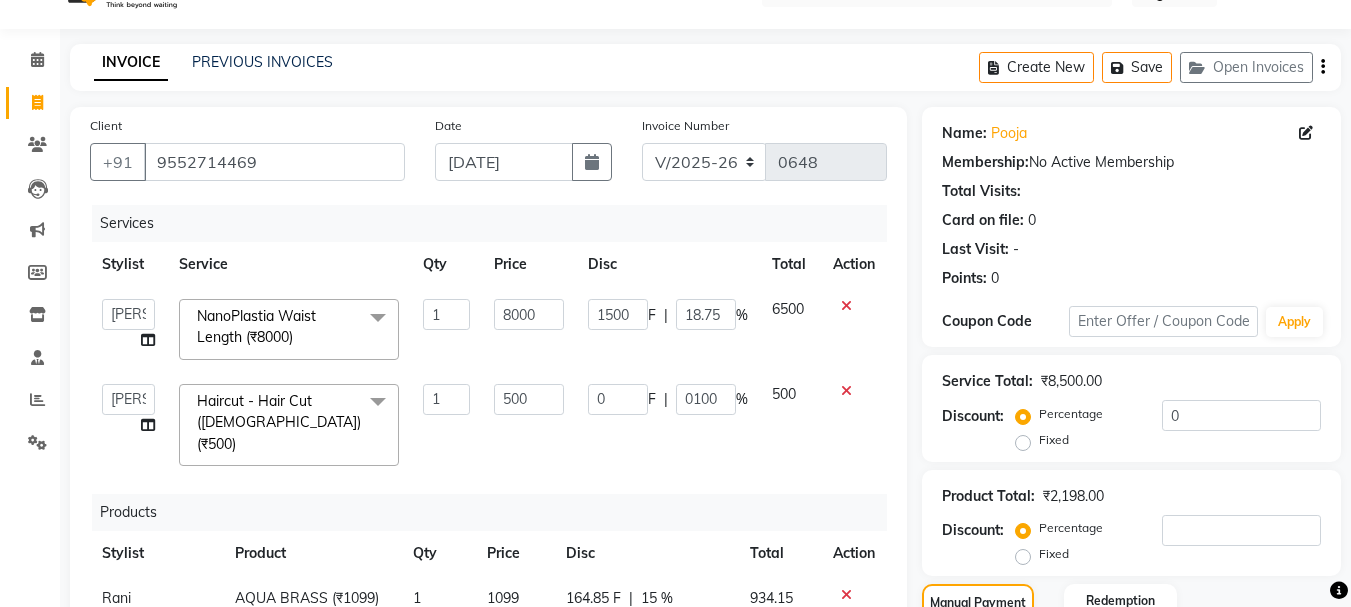 click on "Services Stylist Service Qty Price Disc Total Action  [PERSON_NAME]   [PERSON_NAME]   Rani   Salon  NanoPlastia Waist Length  (₹8000)  x Hair Wash & Blow Dry - Hair Wash Shoulder Length (₹350) Hair Wash & Blow Dry - Hair Wash Mid Length (₹400) Hair Wash & Blow Dry - Hair Wash Waist Length (₹500) Blow Dry Only Mid Length (₹250) Blow Dry Only Waist Length (₹400) Hair Wash And Tong Mid Length (₹700) Hair Wash And Blast Dry Mid Length (₹300) Hair Wash And Blast Dry Waist Length (₹500) Hair Wash [DEMOGRAPHIC_DATA] And Styling (₹150) Yellow peel Face Mask (₹400) HAIR FALL TREATMENT (₹2000) Haircut - Fringe Cut ([DEMOGRAPHIC_DATA]) (₹200) Haircut - Hair Cut Below 12 Year (Girl) (₹300) Haircut - Hair Cut  ([DEMOGRAPHIC_DATA]) (₹500) Haircut - Hair Cut  (Boy) (₹200) Haircut - Hair Cut ([DEMOGRAPHIC_DATA]) (₹300) [MEDICAL_DATA] peel wax (₹100) [PERSON_NAME]- Styling (₹150) [PERSON_NAME] -Shaving (₹150) [PERSON_NAME] - Styling And Color  (₹550) [PERSON_NAME] - Color (₹400) Iron -Hair Wash Shoulder (₹450) Iron - Hair Wash Mid Length (₹500) Fibreplex [DEMOGRAPHIC_DATA] (₹1000) 1 F" 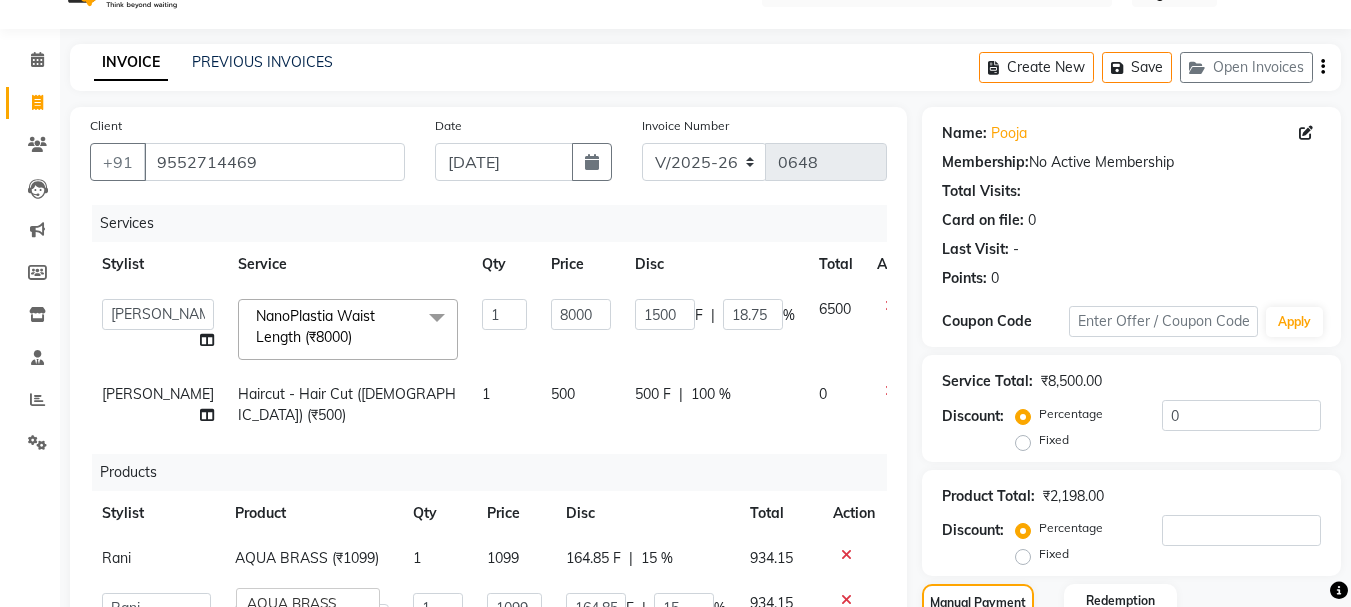 scroll, scrollTop: 451, scrollLeft: 0, axis: vertical 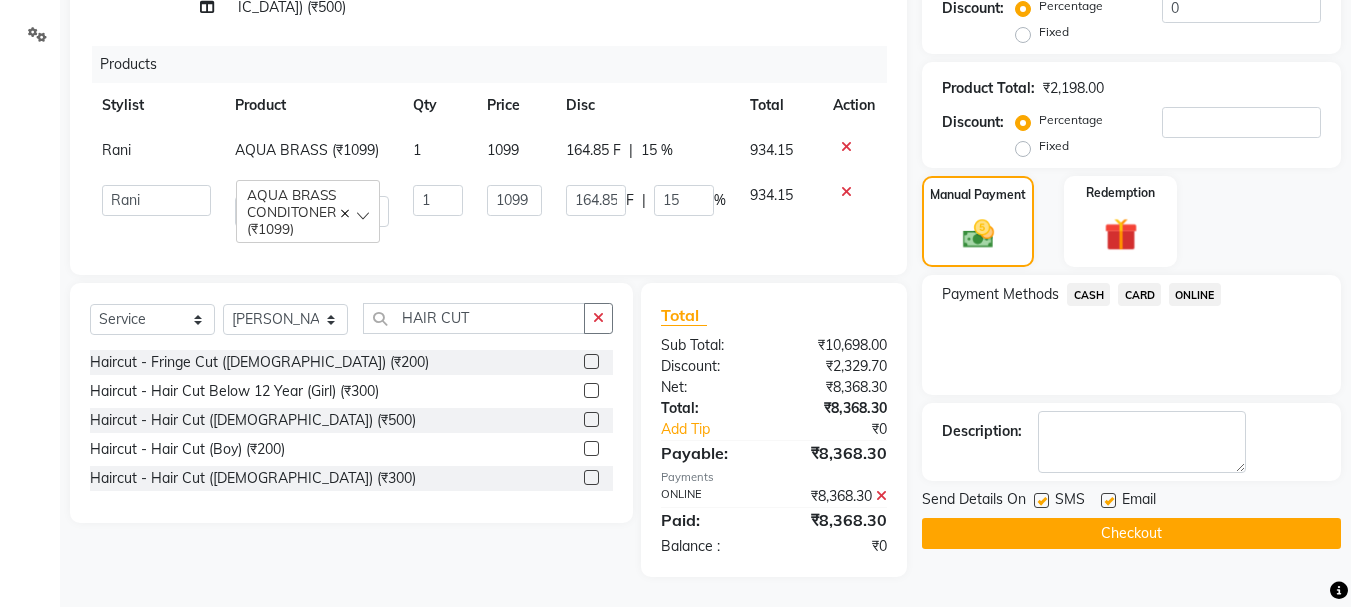 click on "Checkout" 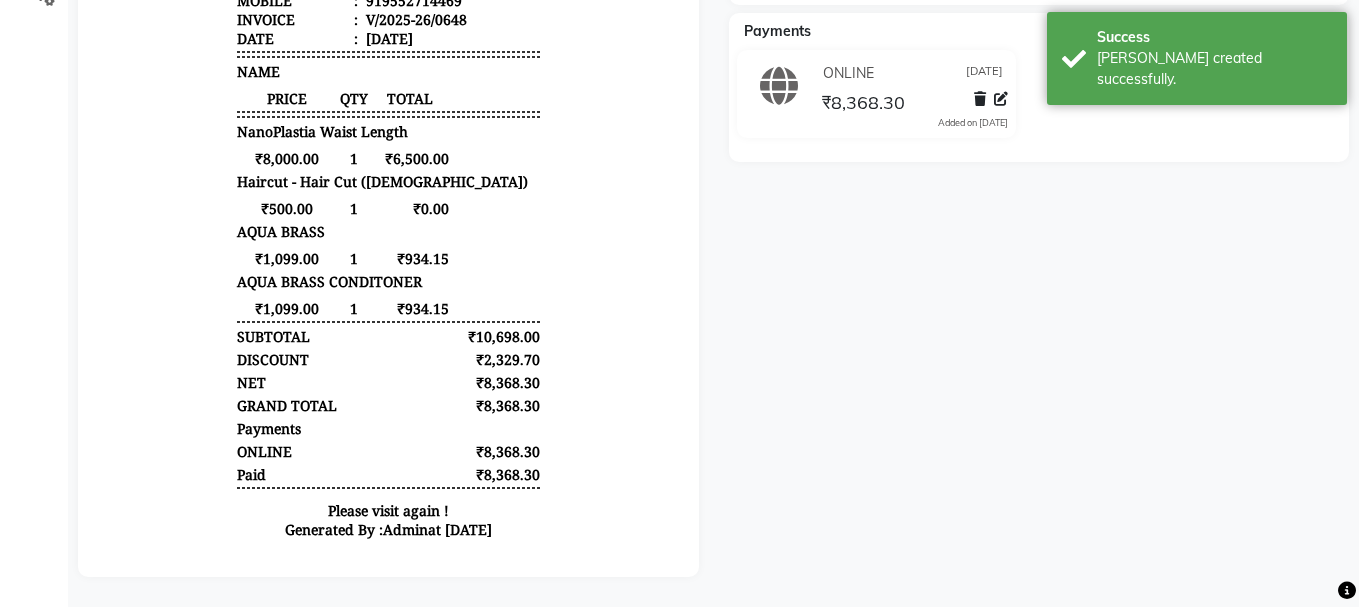 scroll, scrollTop: 0, scrollLeft: 0, axis: both 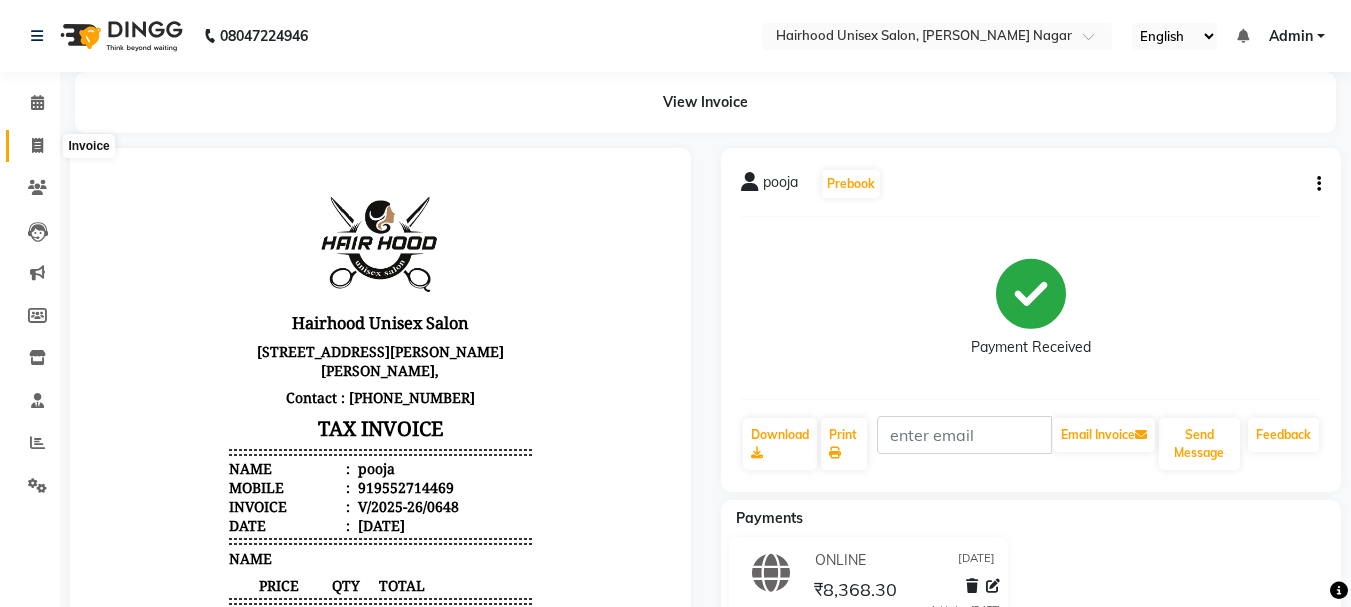click 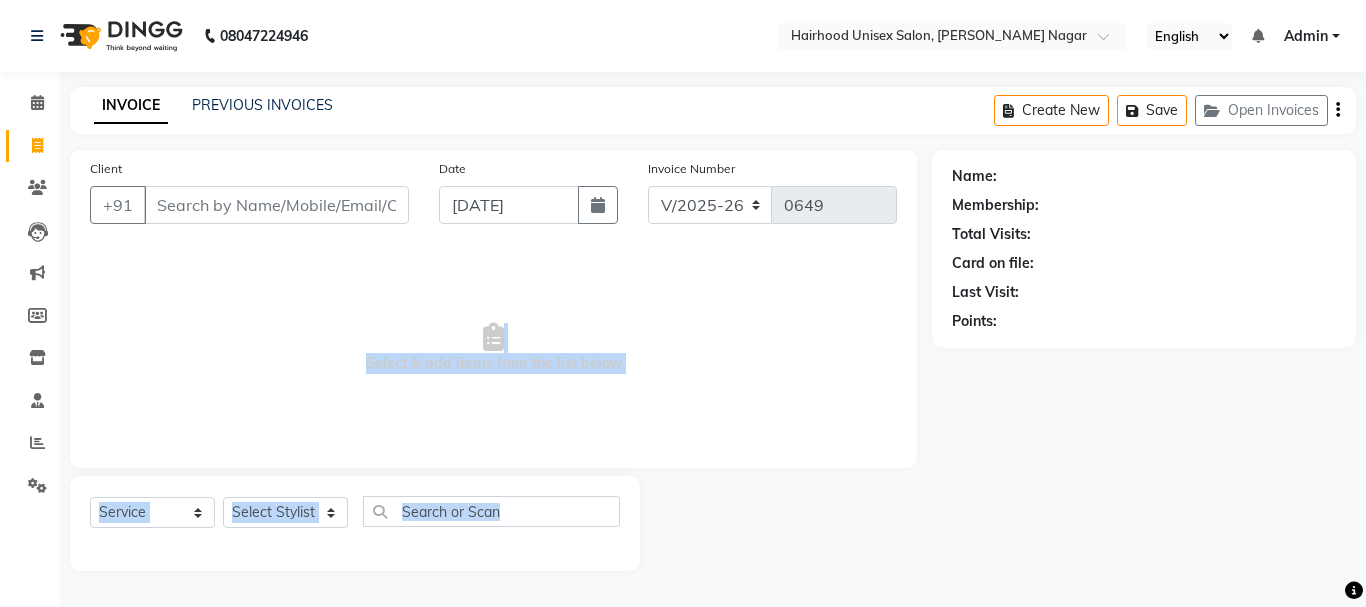 drag, startPoint x: 613, startPoint y: 316, endPoint x: 449, endPoint y: 646, distance: 368.5051 